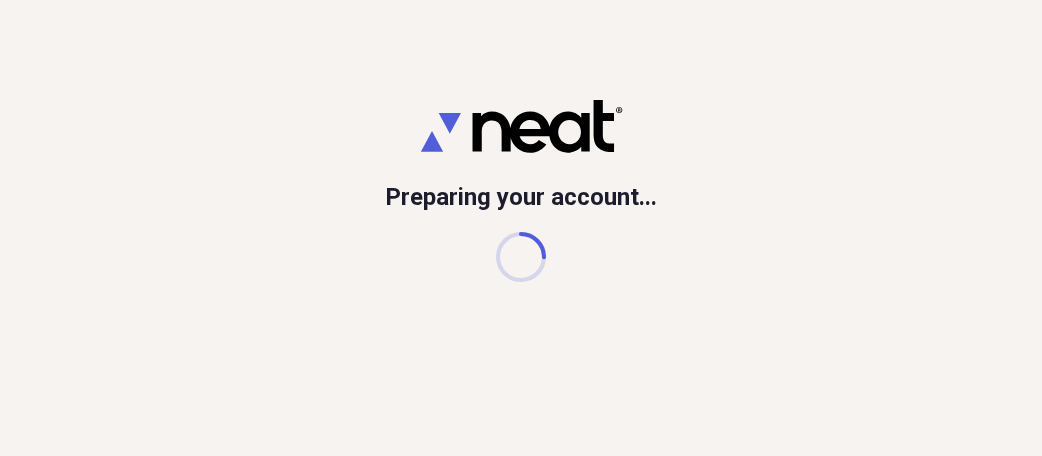 scroll, scrollTop: 0, scrollLeft: 0, axis: both 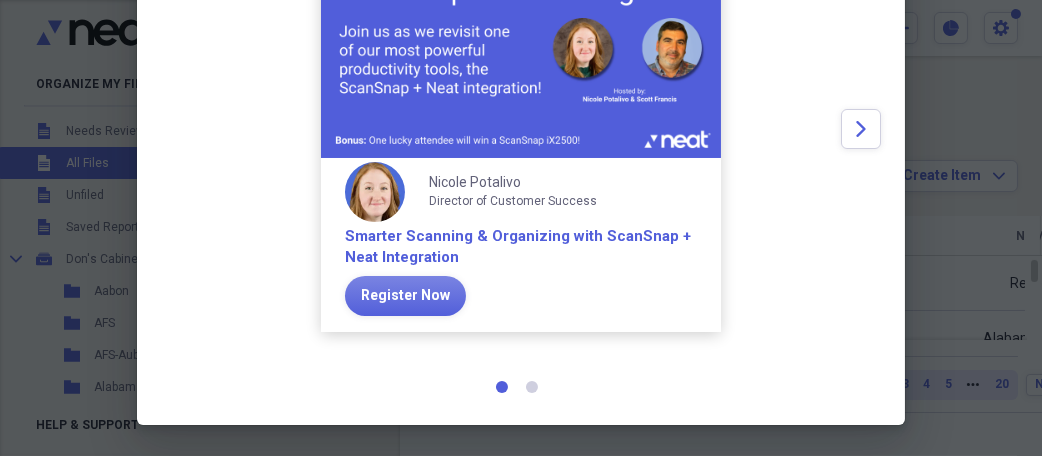 click at bounding box center [532, 387] 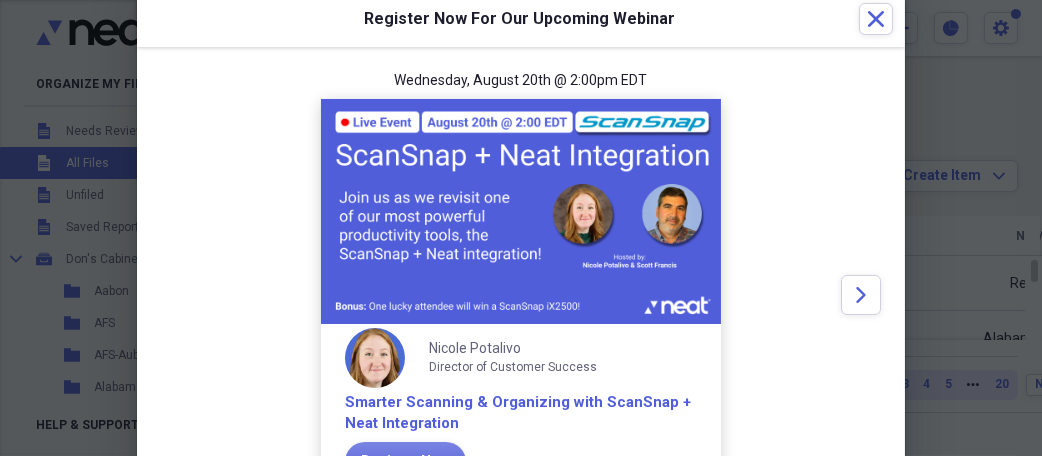 scroll, scrollTop: 40, scrollLeft: 0, axis: vertical 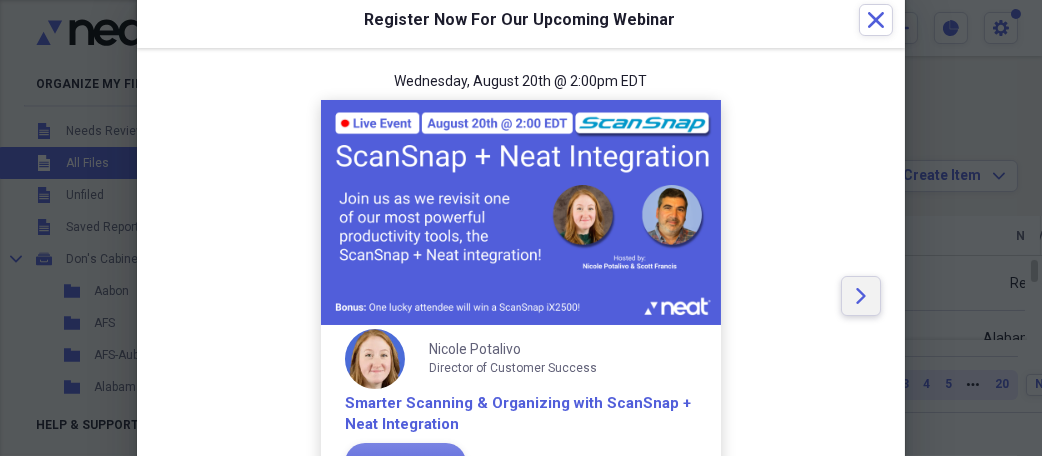 click on "Arrow" 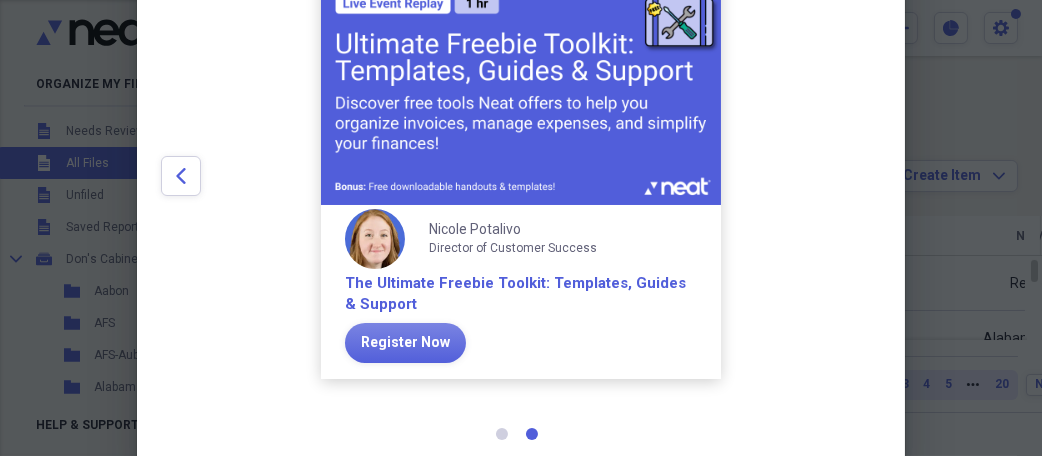 scroll, scrollTop: 166, scrollLeft: 0, axis: vertical 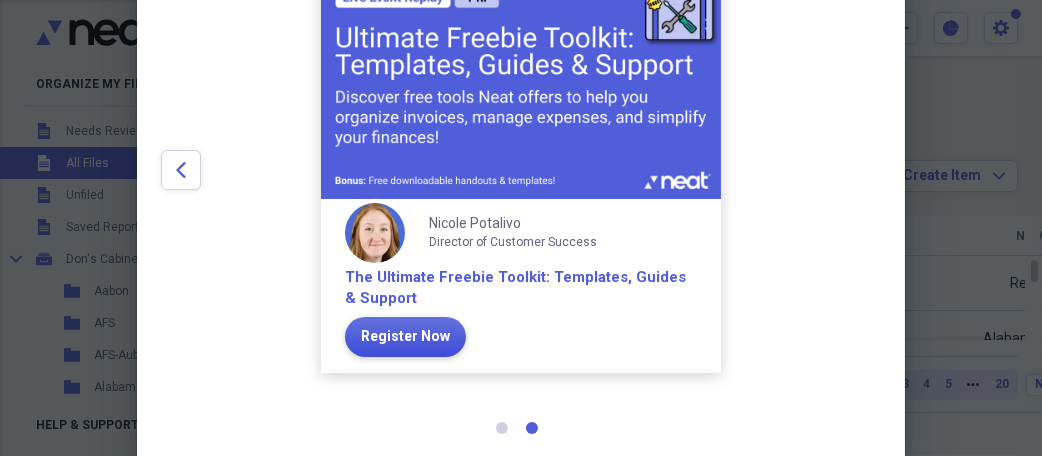 click on "Register Now" at bounding box center (405, 337) 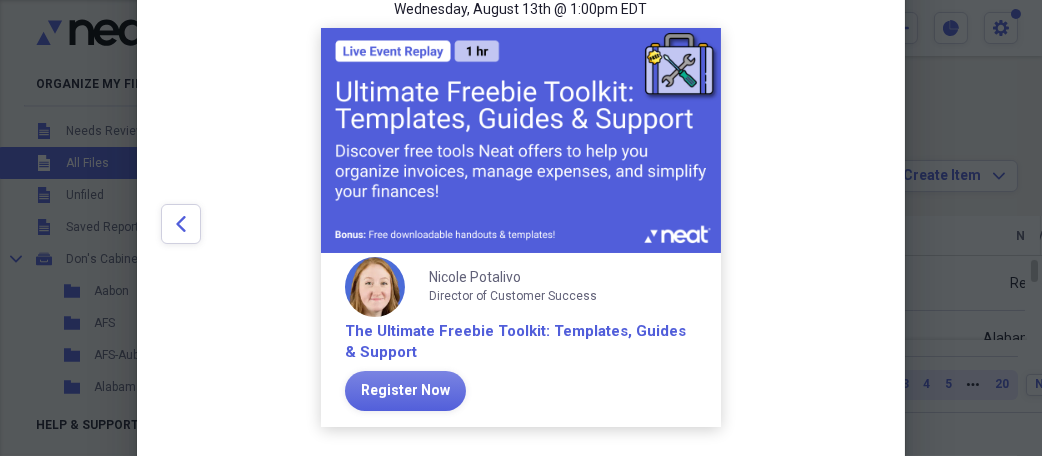 click at bounding box center [521, 228] 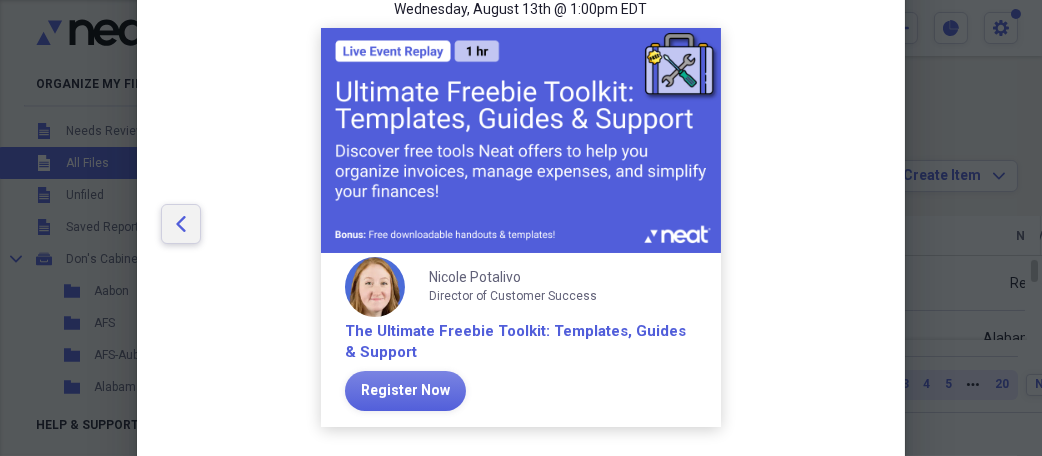 click on "Arrow" 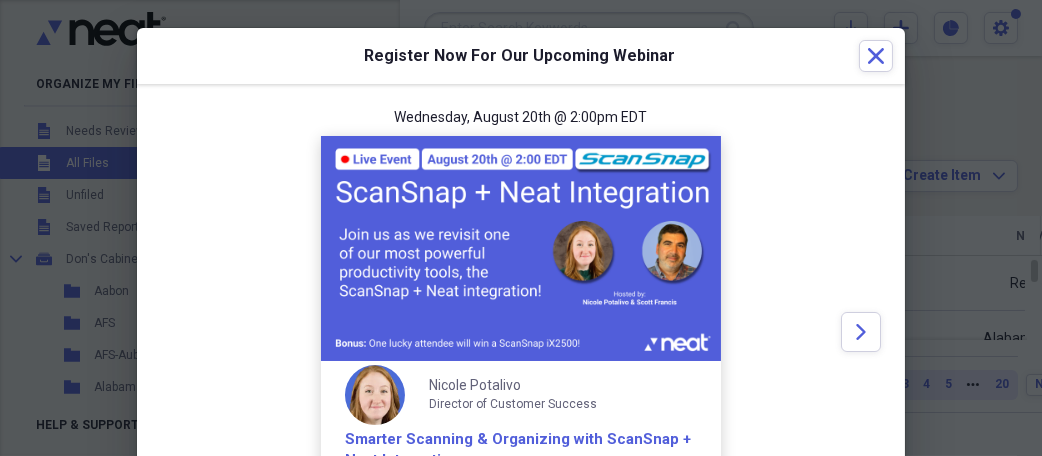 scroll, scrollTop: 0, scrollLeft: 0, axis: both 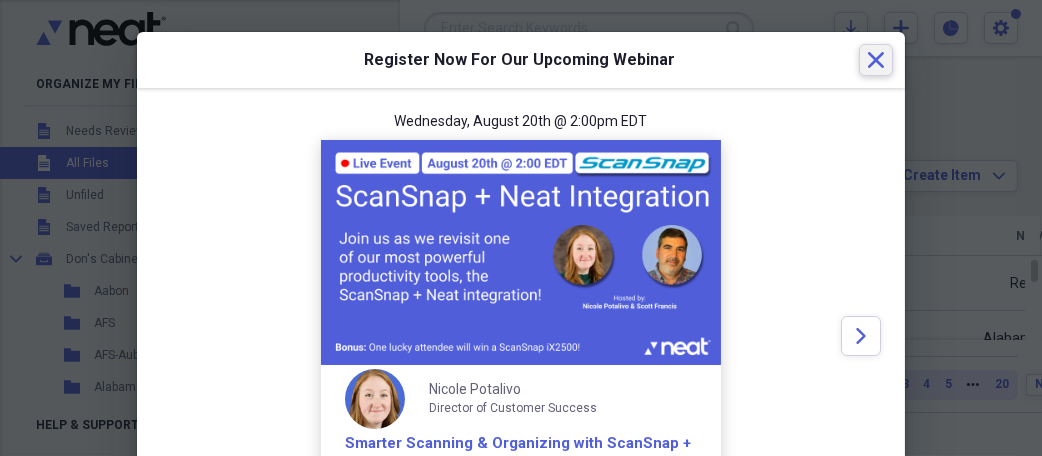 click 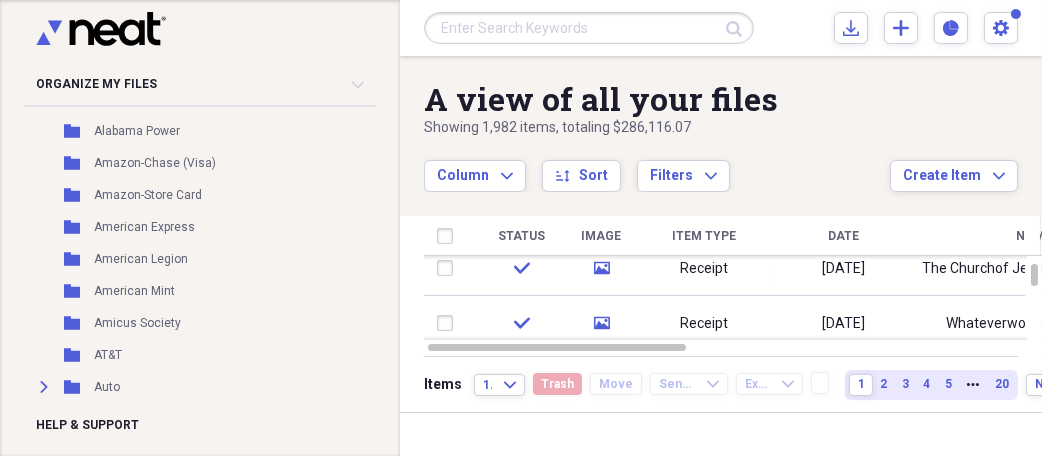 scroll, scrollTop: 300, scrollLeft: 0, axis: vertical 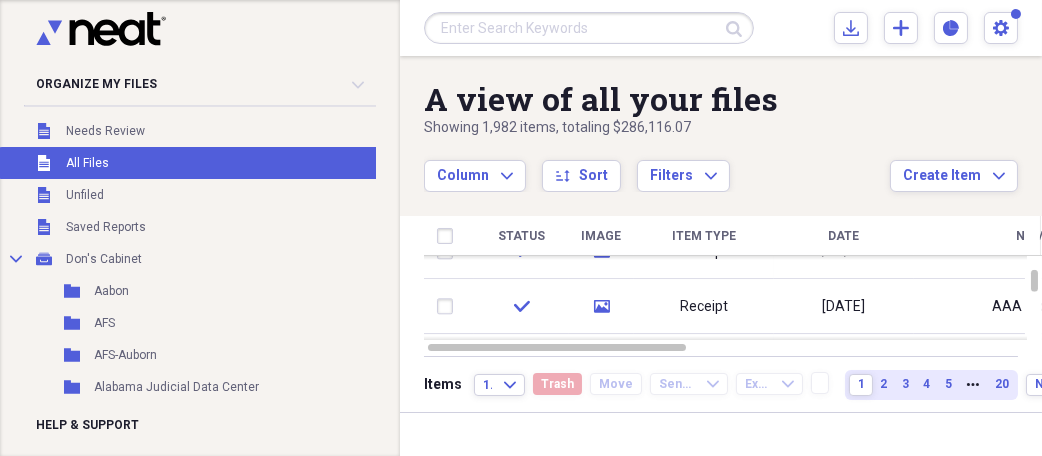 click on "Collapse" 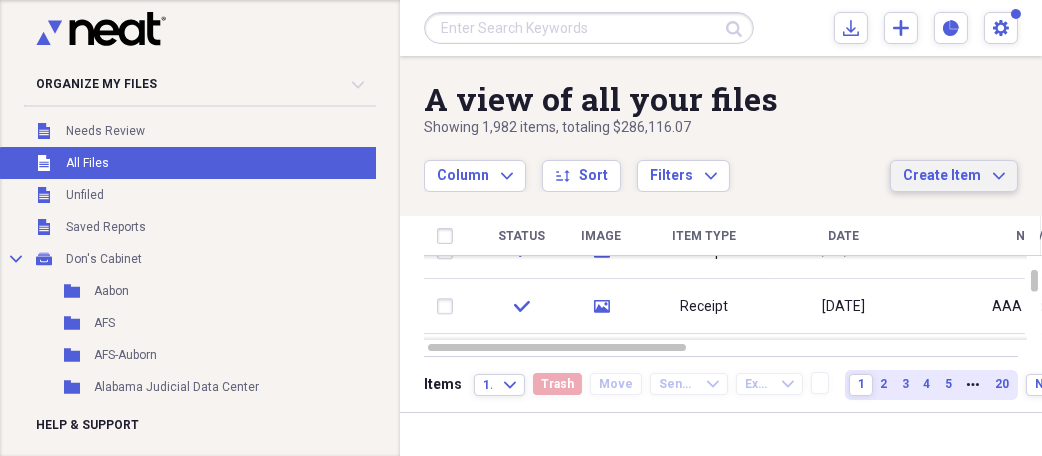 click on "Expand" 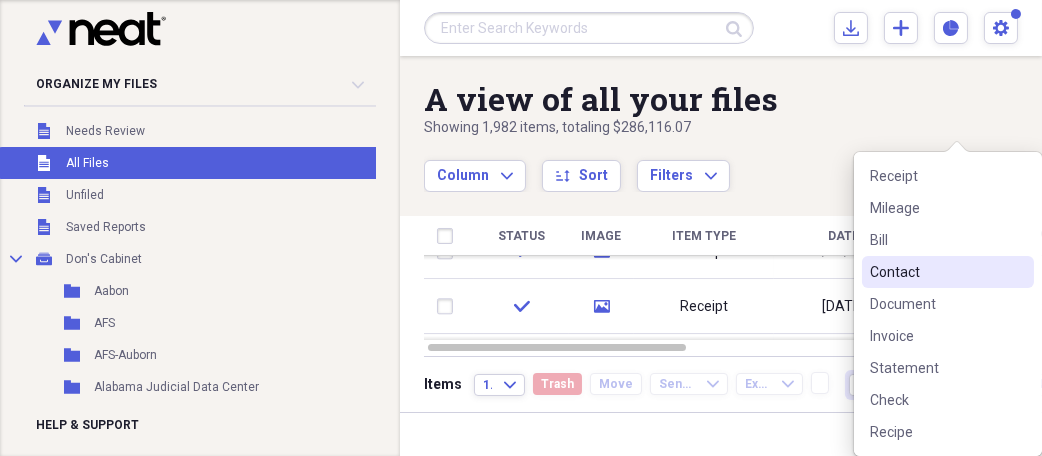 click on "Contact" at bounding box center (936, 272) 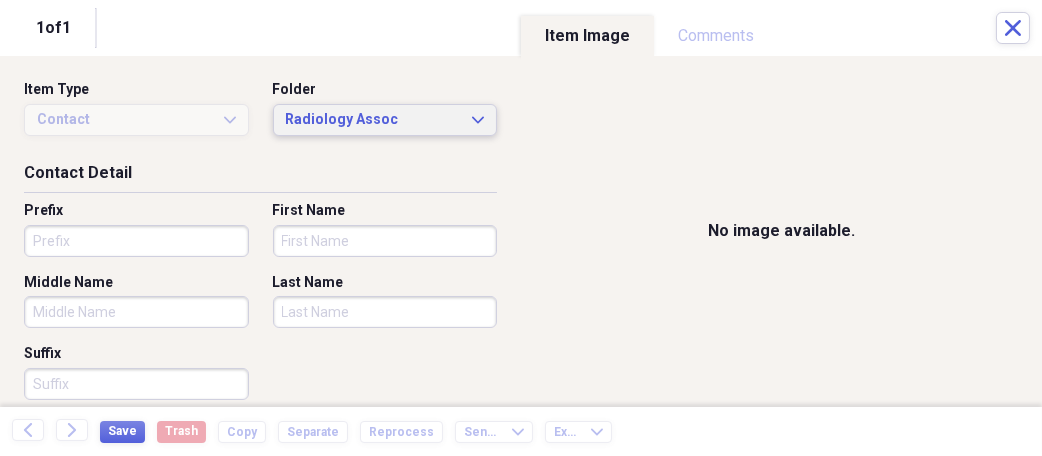 click on "Expand" 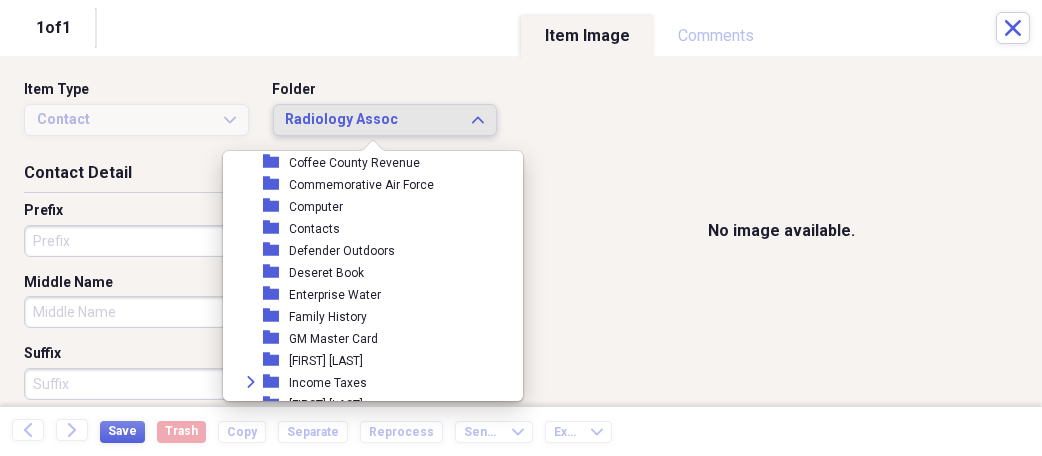 scroll, scrollTop: 566, scrollLeft: 0, axis: vertical 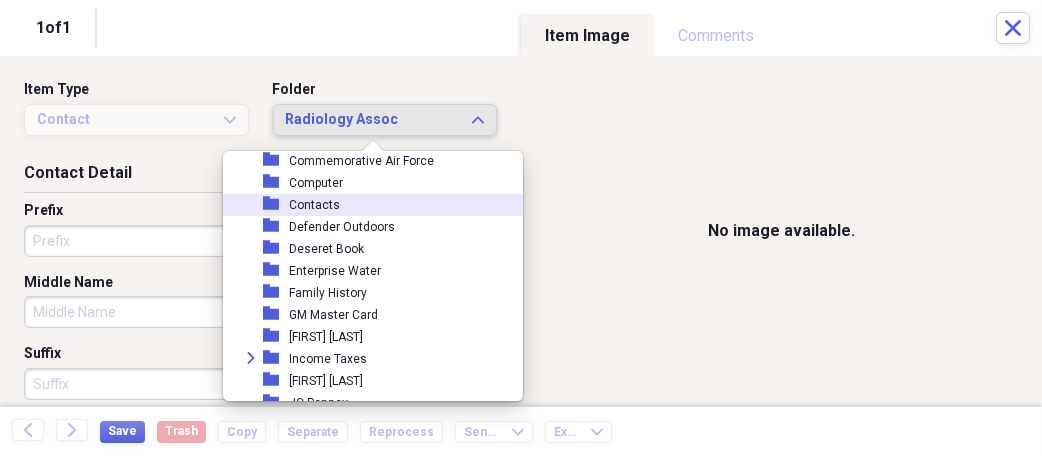 click on "Contacts" at bounding box center [314, 205] 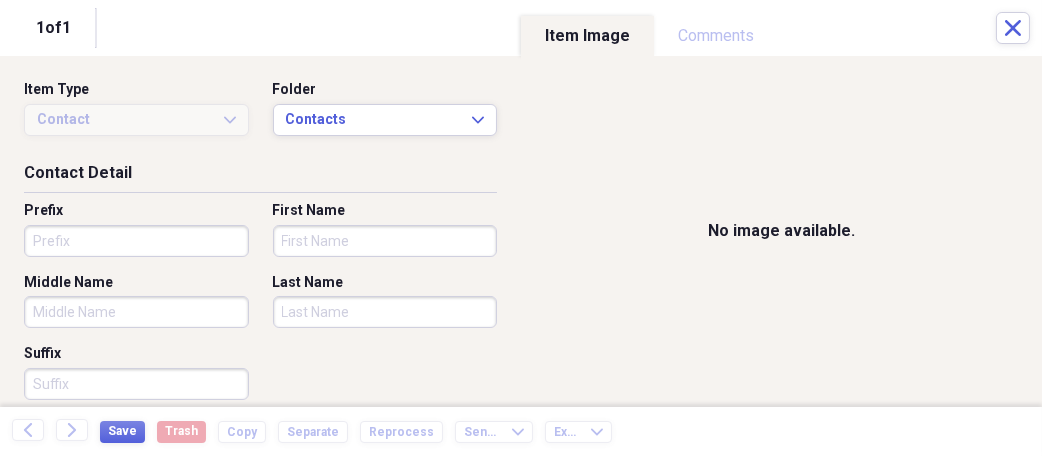 click on "First Name" at bounding box center [385, 241] 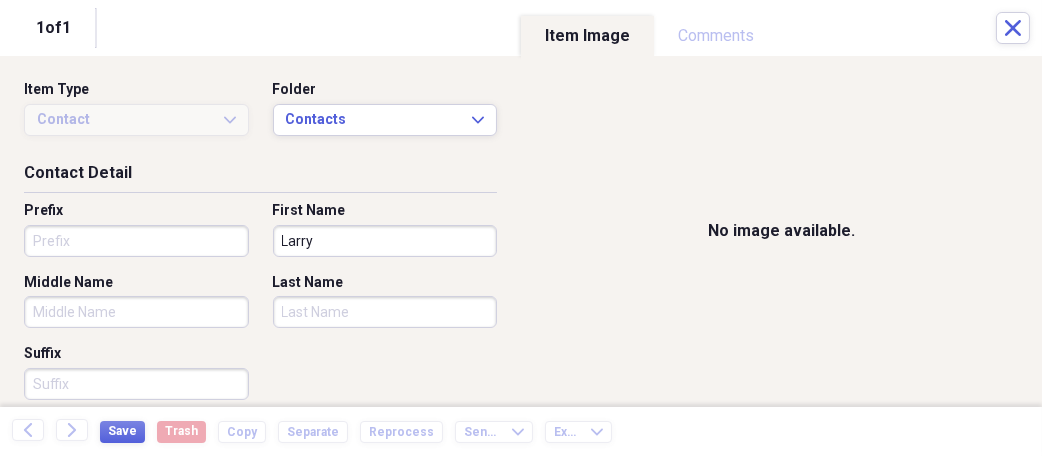 type on "Larry" 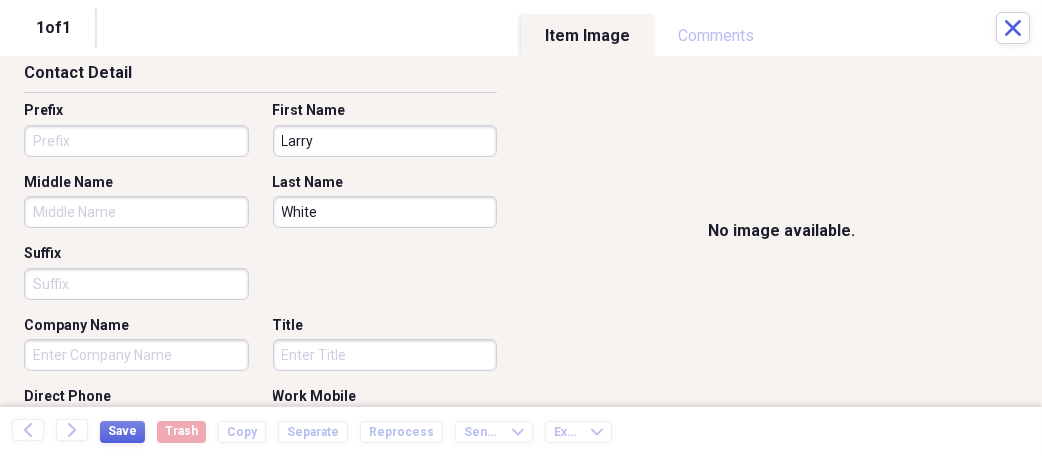 scroll, scrollTop: 133, scrollLeft: 0, axis: vertical 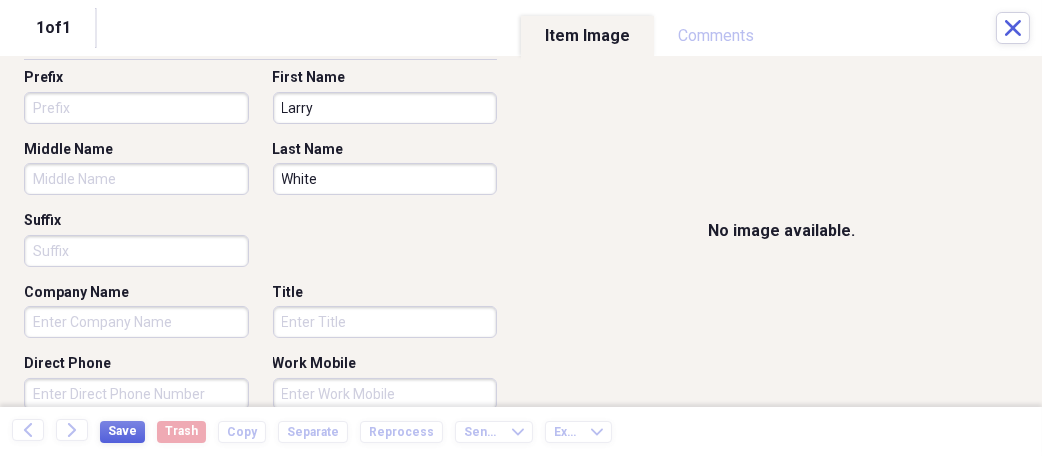 type on "White" 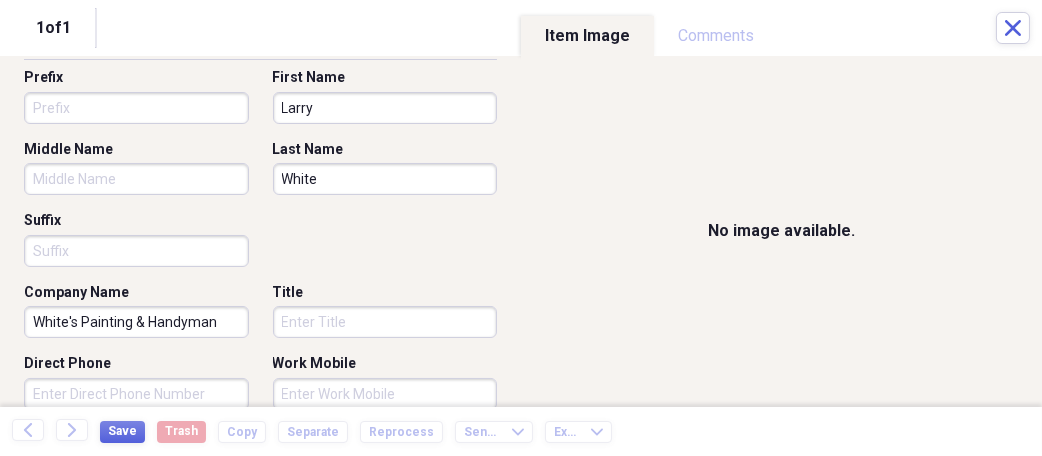 type on "White's Painting & Handyman" 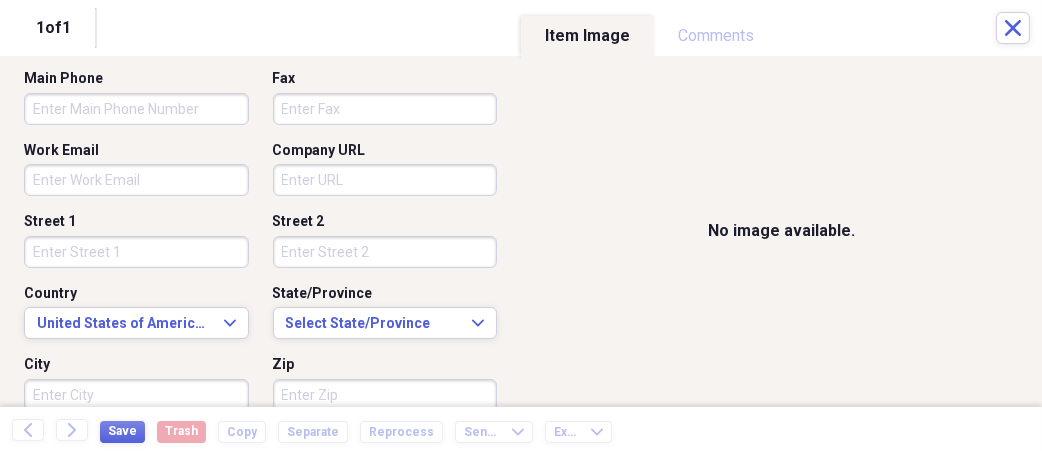 scroll, scrollTop: 500, scrollLeft: 0, axis: vertical 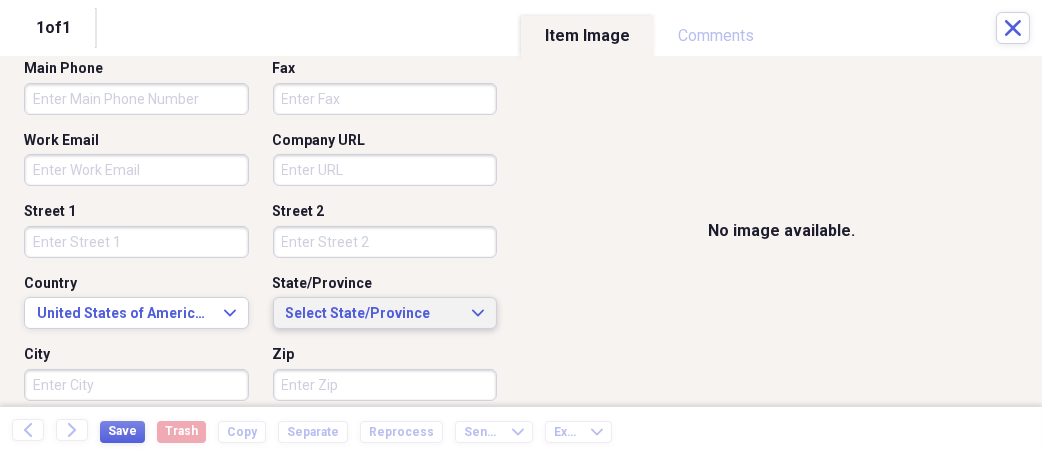 type on "[PHONE]" 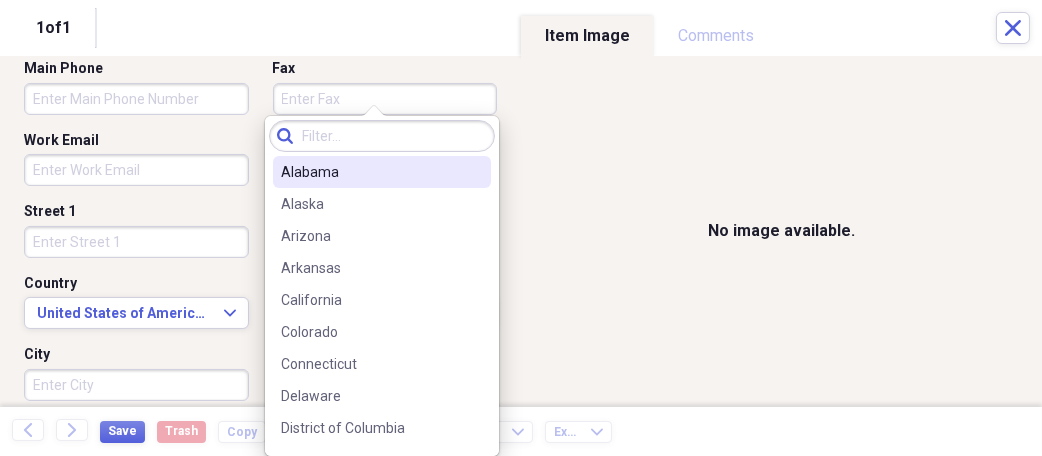 click on "Alabama" at bounding box center [370, 172] 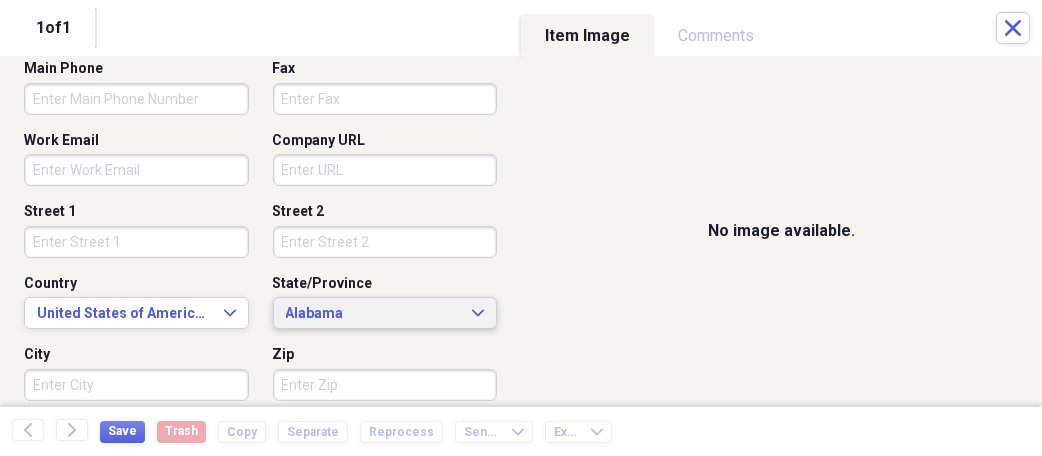scroll, scrollTop: 533, scrollLeft: 0, axis: vertical 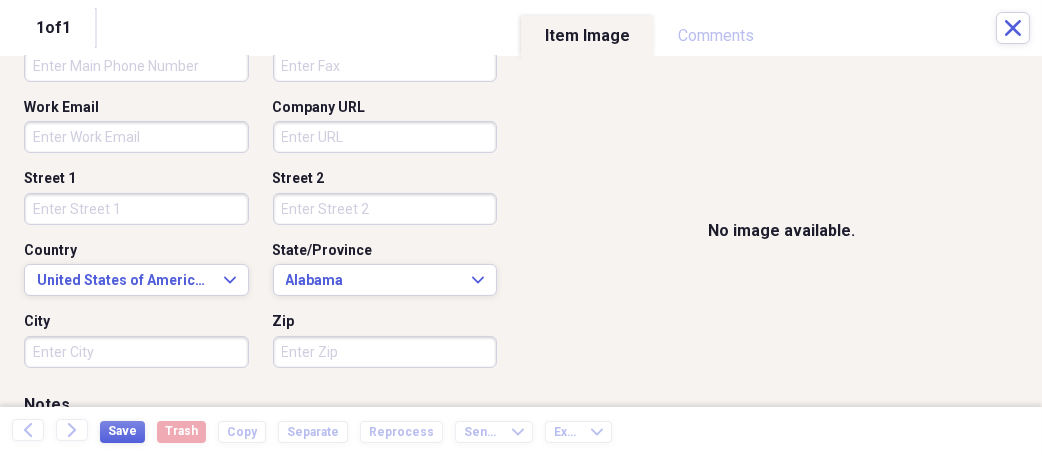 click on "City" at bounding box center (136, 352) 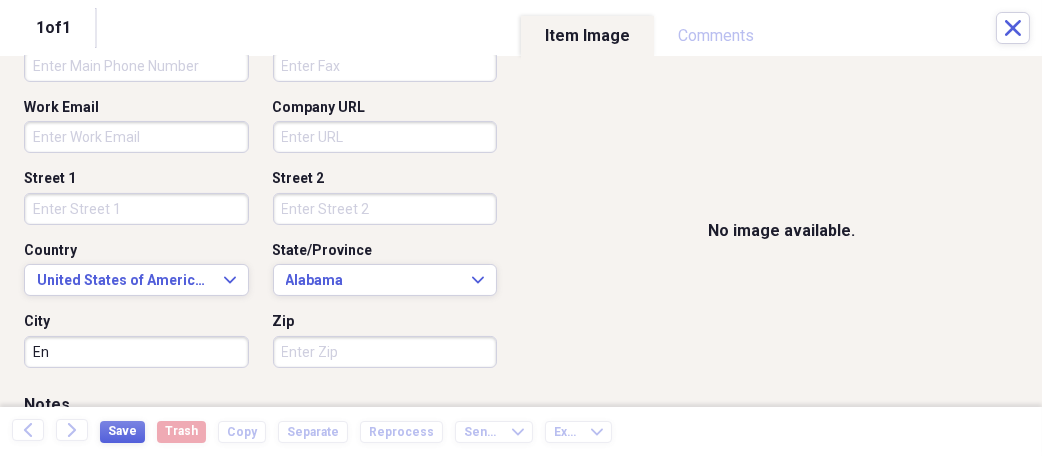type on "ENTERPRISE" 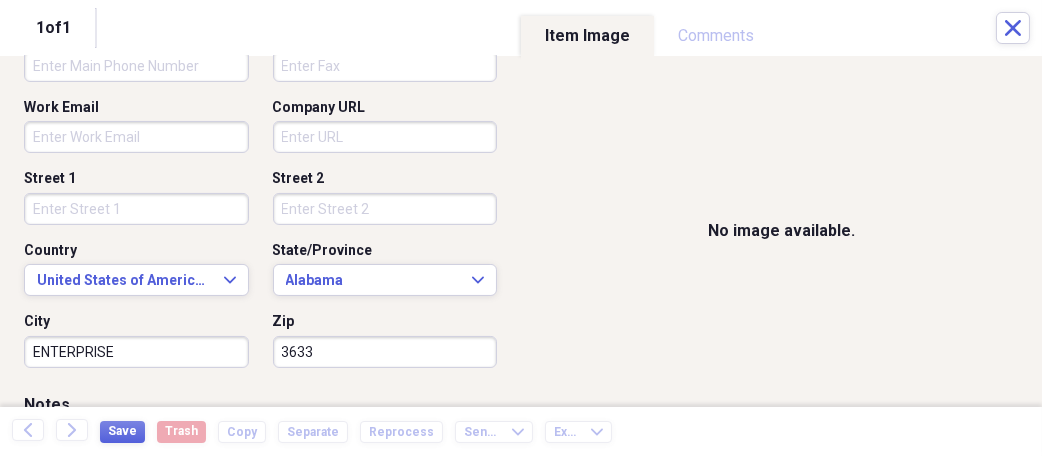 click on "3633" at bounding box center [385, 352] 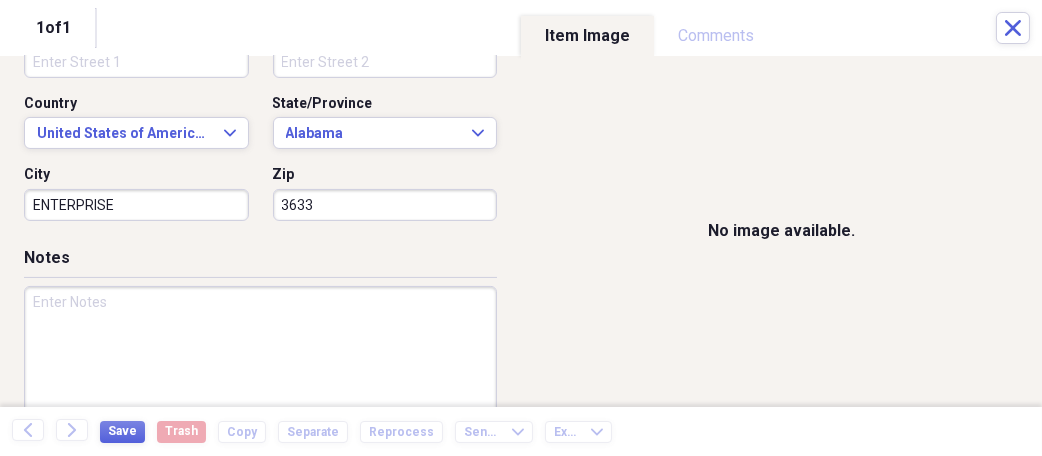 scroll, scrollTop: 700, scrollLeft: 0, axis: vertical 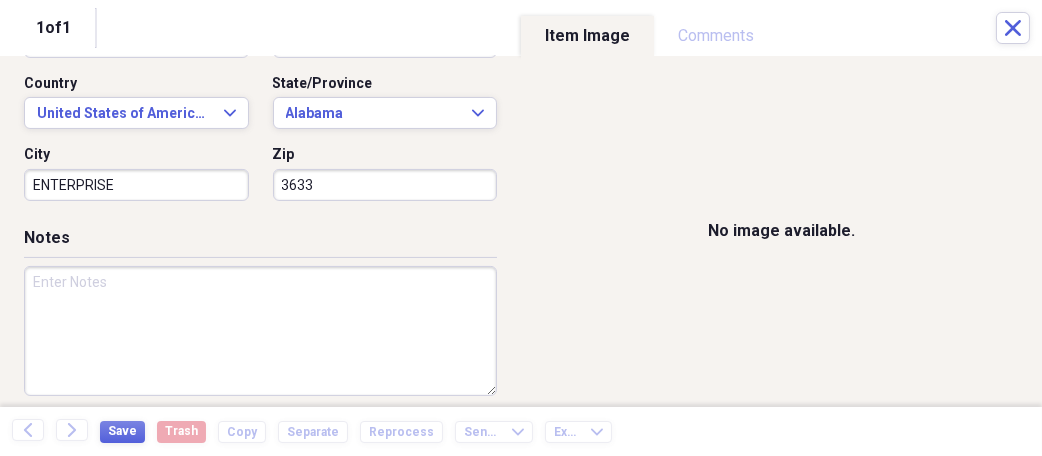 type on "3633" 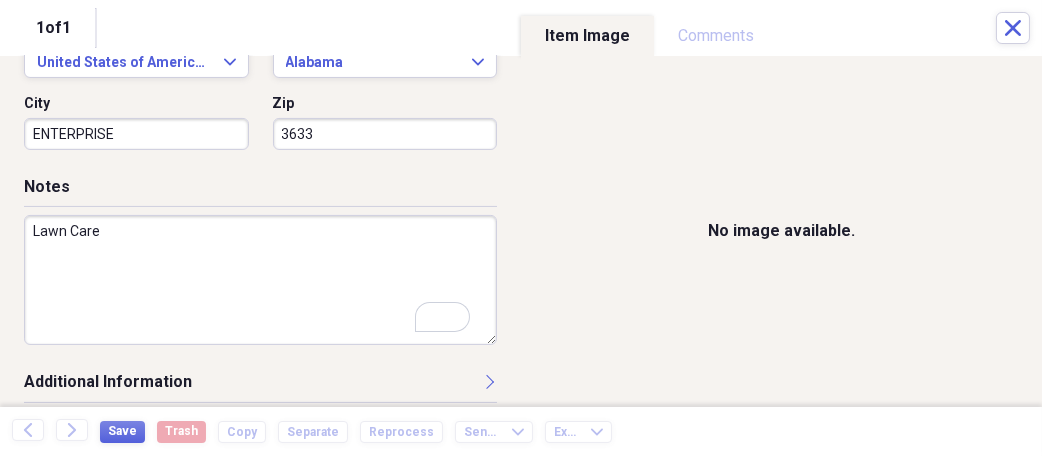 scroll, scrollTop: 761, scrollLeft: 0, axis: vertical 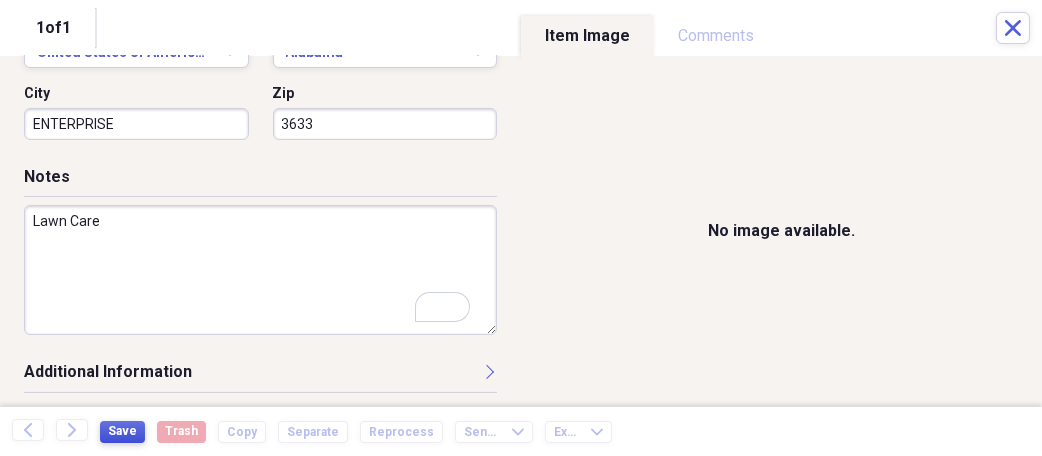 type on "Lawn Care" 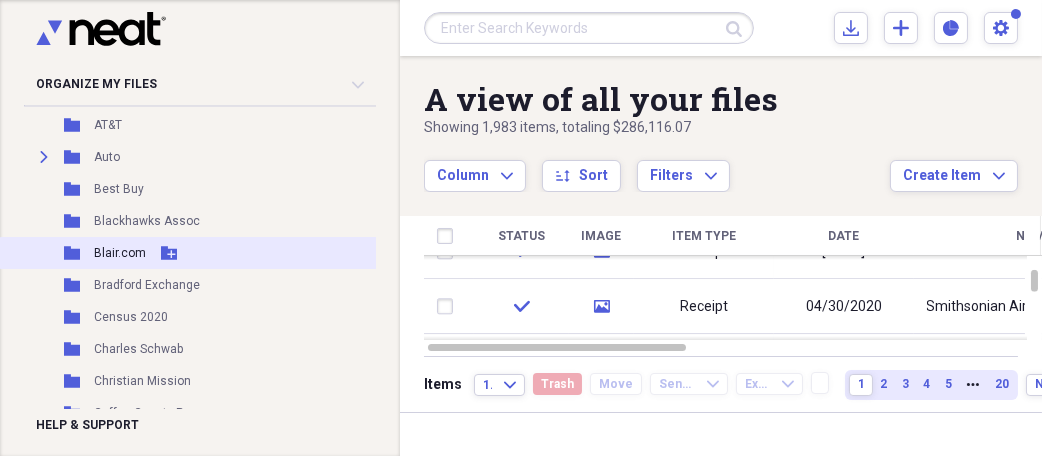 scroll, scrollTop: 533, scrollLeft: 0, axis: vertical 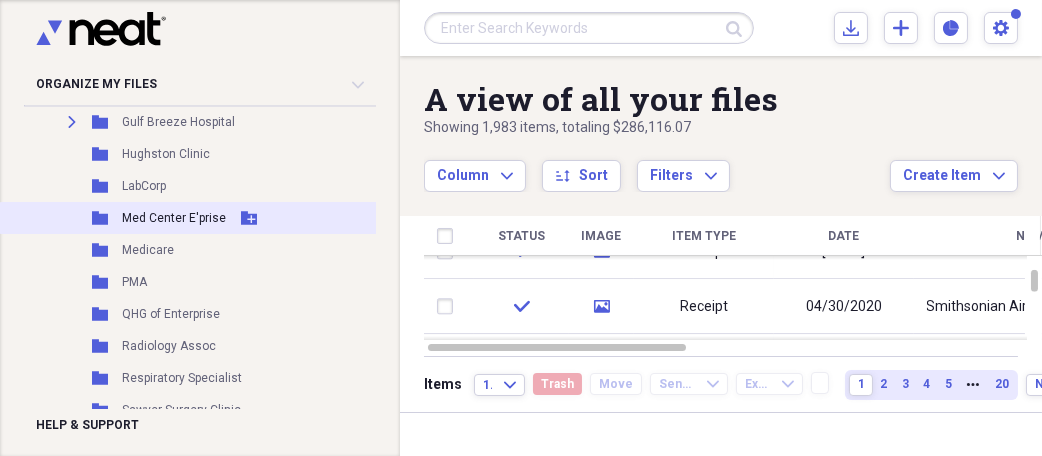 click on "Med Center E'prise" at bounding box center [174, 218] 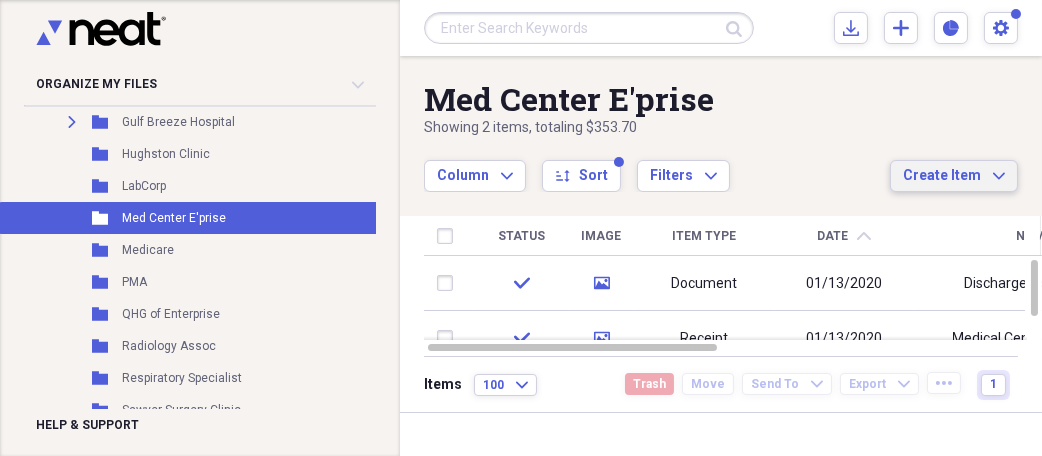 click on "Expand" 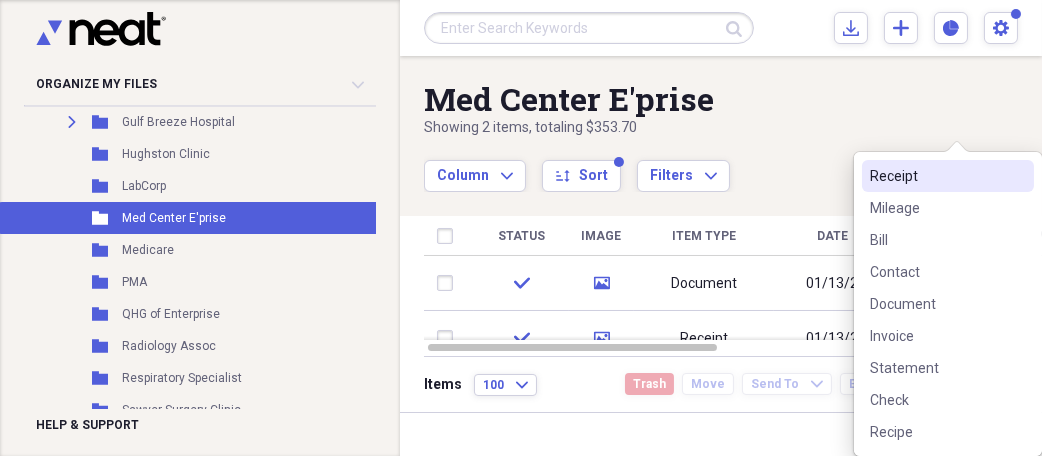 click on "Receipt" at bounding box center [936, 176] 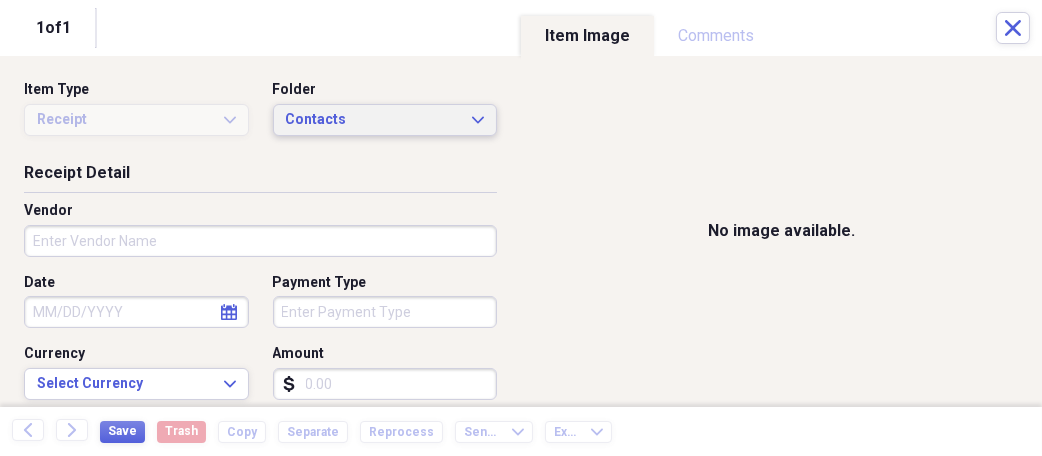 click on "Expand" 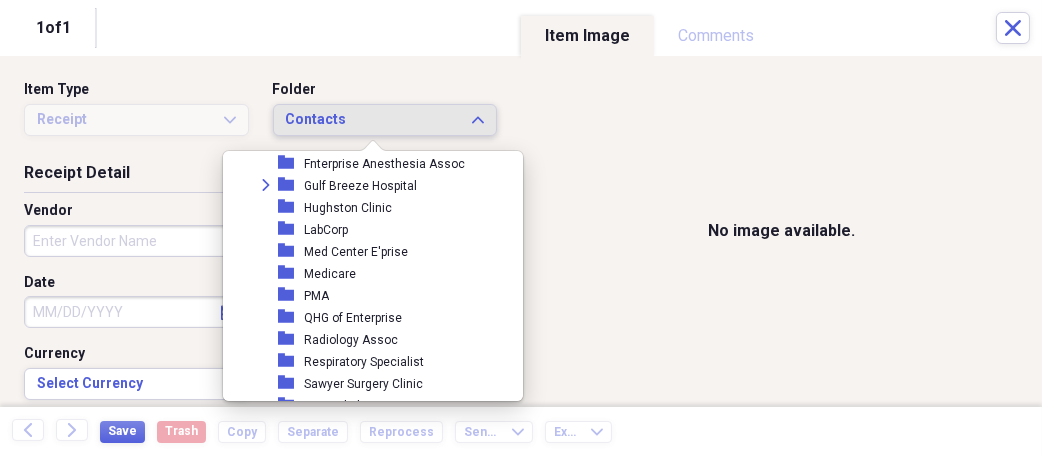 scroll, scrollTop: 1261, scrollLeft: 0, axis: vertical 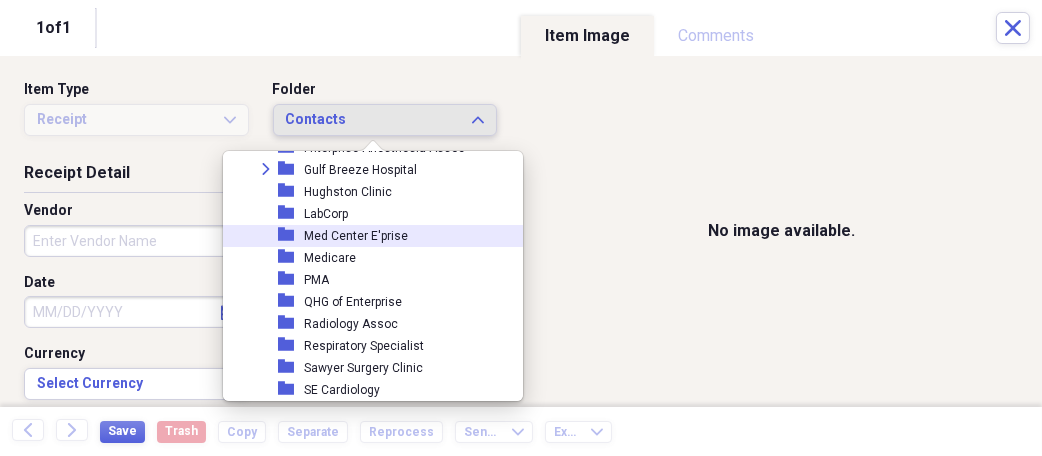 click on "Med Center E'prise" at bounding box center [356, 236] 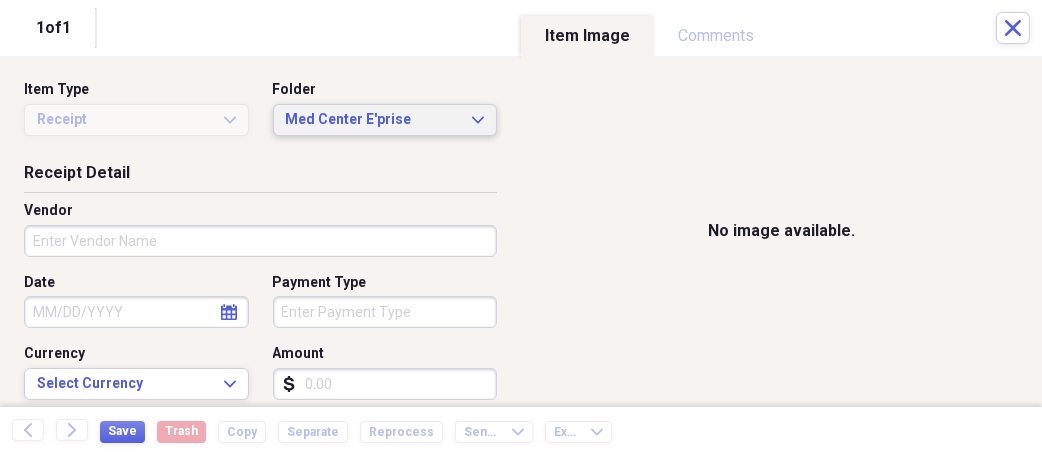 scroll, scrollTop: 33, scrollLeft: 0, axis: vertical 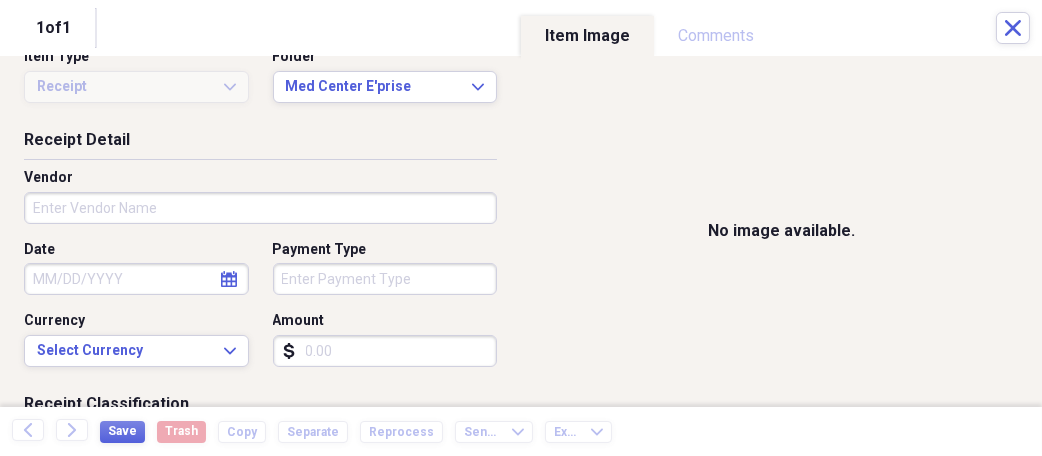 click 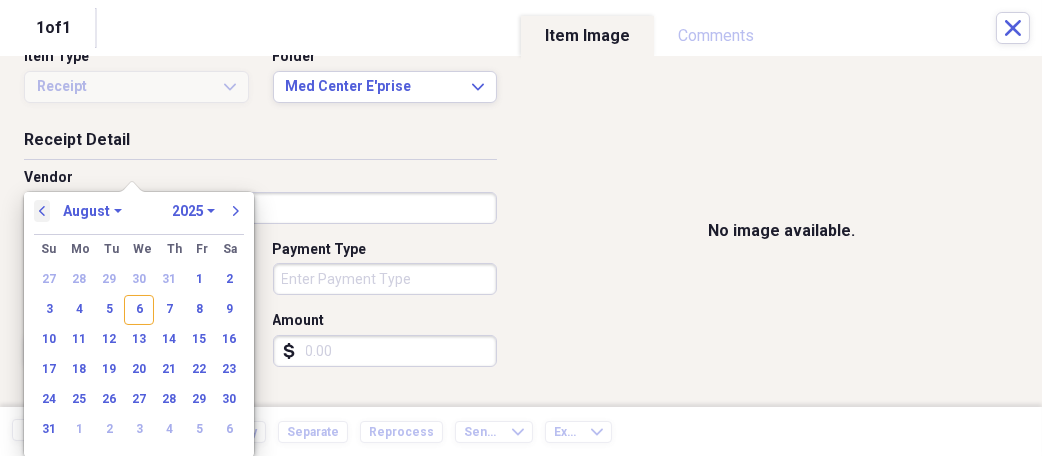 click on "previous" at bounding box center (42, 211) 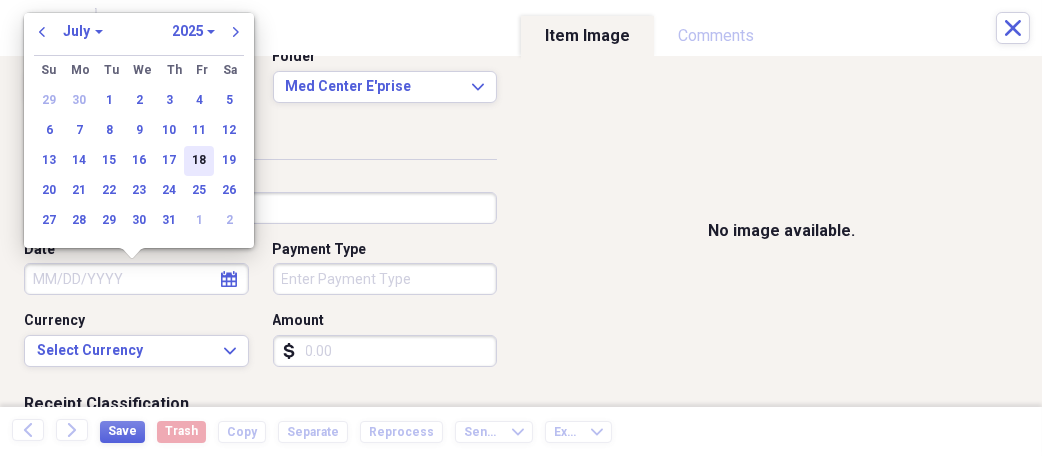 click on "18" at bounding box center [199, 161] 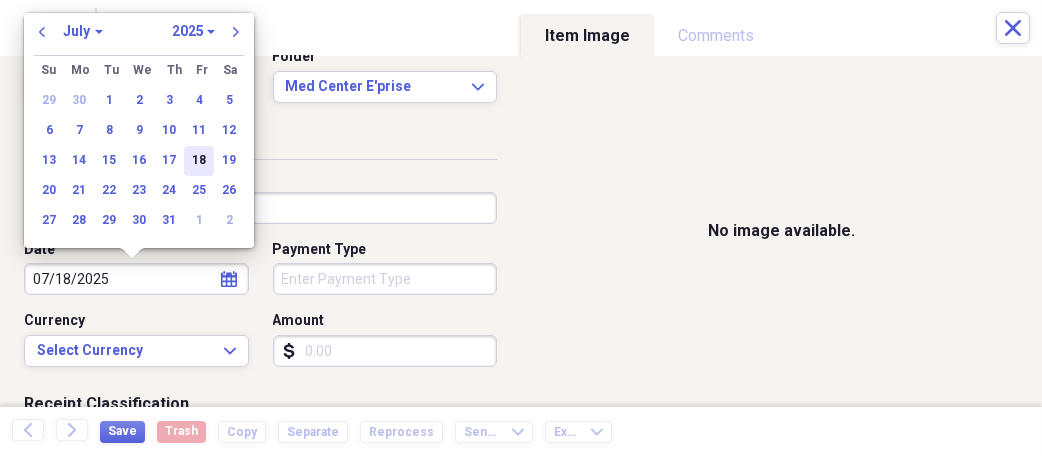 type on "07/18/2025" 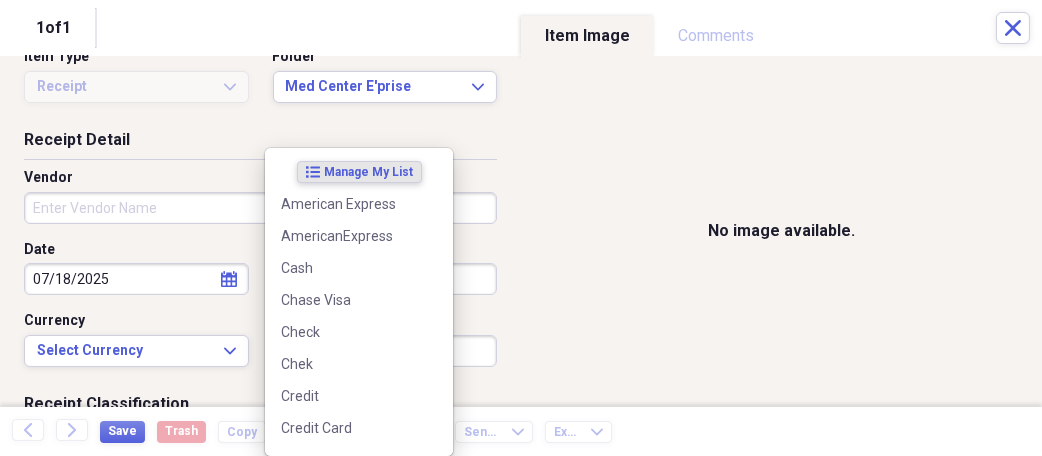 click on "Organize My Files Collapse Unfiled Needs Review Unfiled All Files Unfiled Unfiled Unfiled Saved Reports Collapse My Cabinet Don's Cabinet Add Folder Folder Aabon Add Folder Folder AFS Add Folder Folder AFS-Auborn Add Folder Folder Alabama Judicial Data Center Add Folder Folder Alabama Power Add Folder Folder Amazon-Chase (Visa) Add Folder Folder Amazon-Store Card Add Folder Folder American Express Add Folder Folder American Legion Add Folder Folder American Mint Add Folder Folder Amicus Society Add Folder Folder AT&T Add Folder Expand Folder Auto Add Folder Folder Best Buy Add Folder Folder Blackhawks Assoc Add Folder Folder Blair.com Add Folder Folder Bradford Exchange Add Folder Folder Census 2020 Add Folder Folder Charles Schwab Add Folder Folder Christian Mission Add Folder Folder Coffee County Revenue Add Folder Folder Commemorative Air Force Add Folder Folder Computer Add Folder Folder Contacts Add Folder Folder Defender Outdoors Add Folder Folder Deseret Book Add Folder Folder Enterprise Water Folder 1" at bounding box center [521, 228] 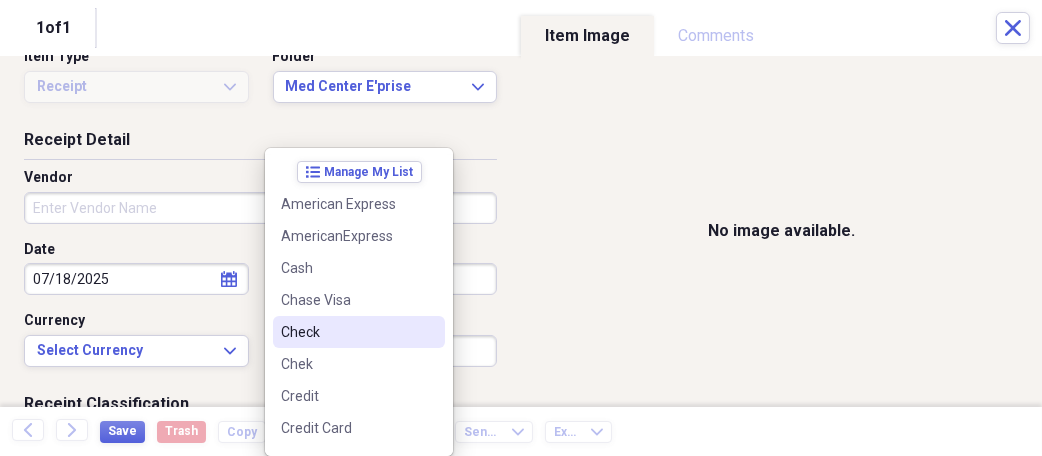 click on "Check" at bounding box center [347, 332] 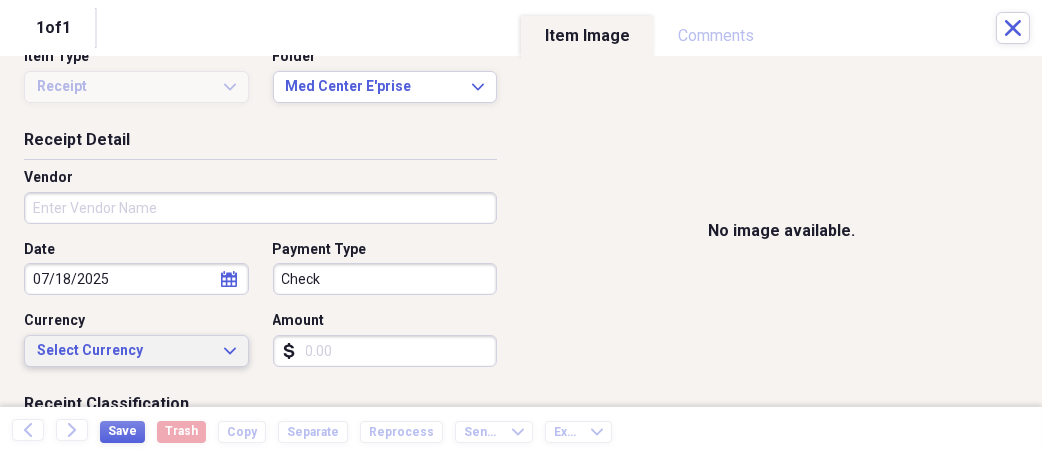click on "Expand" 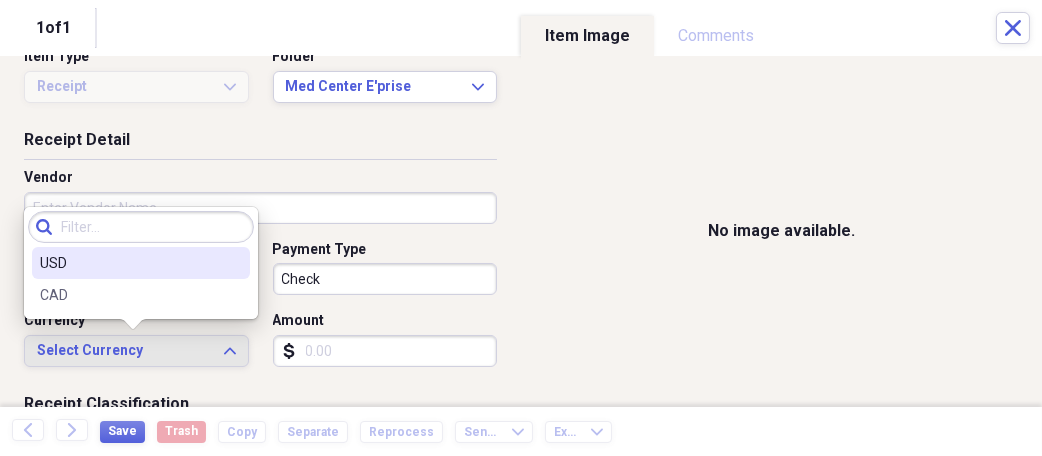 click on "USD" at bounding box center [129, 263] 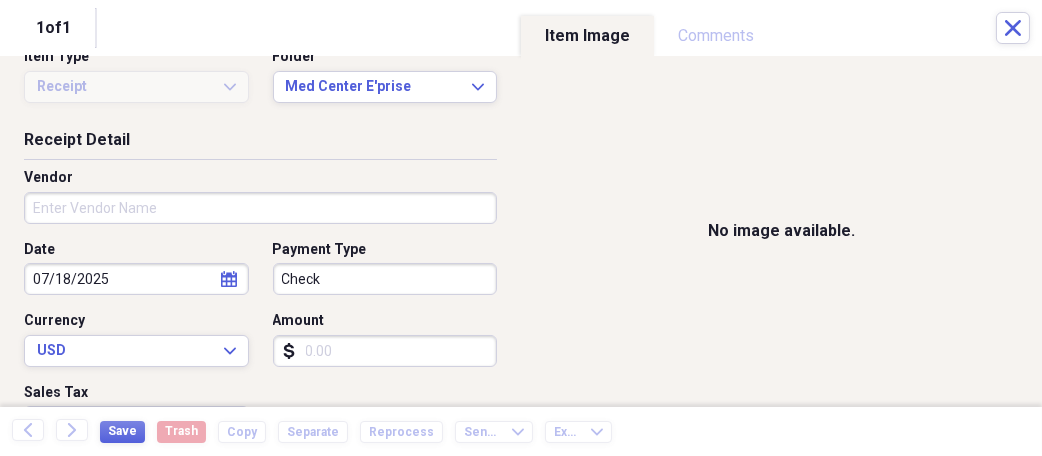 click on "Organize My Files Collapse Unfiled Needs Review Unfiled All Files Unfiled Unfiled Unfiled Saved Reports Collapse My Cabinet Don's Cabinet Add Folder Folder Aabon Add Folder Folder AFS Add Folder Folder AFS-Auborn Add Folder Folder Alabama Judicial Data Center Add Folder Folder Alabama Power Add Folder Folder Amazon-Chase (Visa) Add Folder Folder Amazon-Store Card Add Folder Folder American Express Add Folder Folder American Legion Add Folder Folder American Mint Add Folder Folder Amicus Society Add Folder Folder AT&T Add Folder Expand Folder Auto Add Folder Folder Best Buy Add Folder Folder Blackhawks Assoc Add Folder Folder Blair.com Add Folder Folder Bradford Exchange Add Folder Folder Census 2020 Add Folder Folder Charles Schwab Add Folder Folder Christian Mission Add Folder Folder Coffee County Revenue Add Folder Folder Commemorative Air Force Add Folder Folder Computer Add Folder Folder Contacts Add Folder Folder Defender Outdoors Add Folder Folder Deseret Book Add Folder Folder Enterprise Water Folder 1" at bounding box center [521, 228] 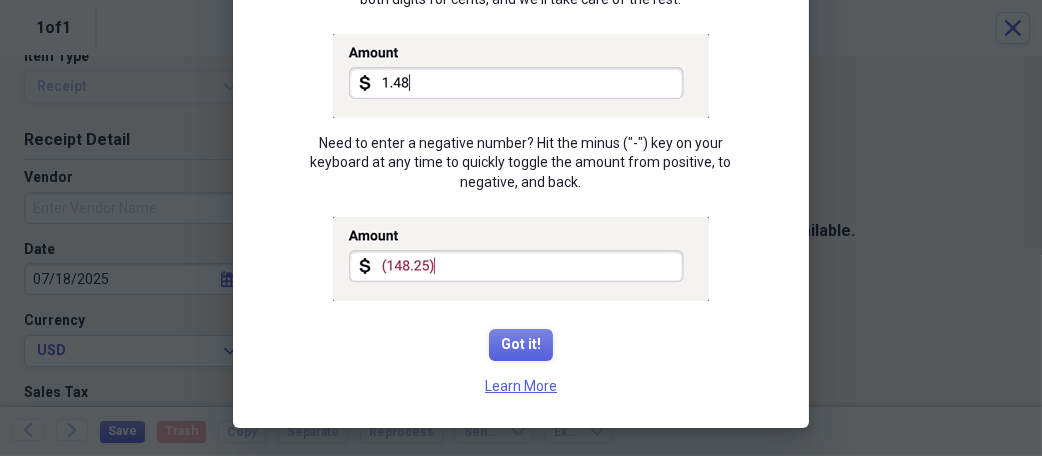 scroll, scrollTop: 172, scrollLeft: 0, axis: vertical 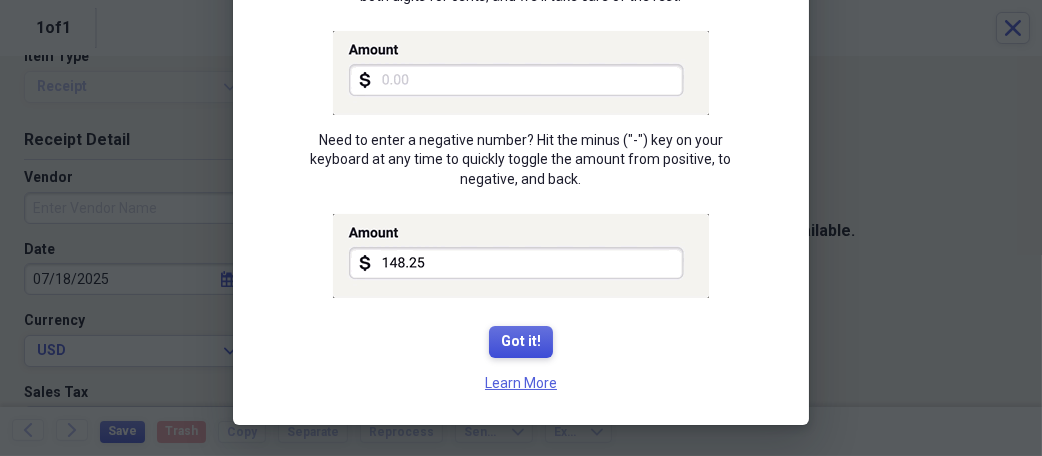 click on "Got it!" at bounding box center [521, 342] 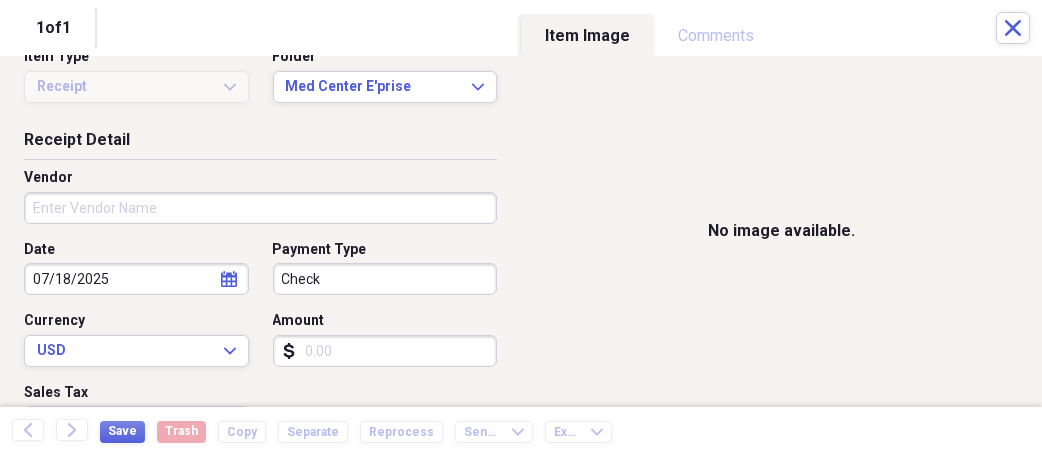scroll, scrollTop: 0, scrollLeft: 0, axis: both 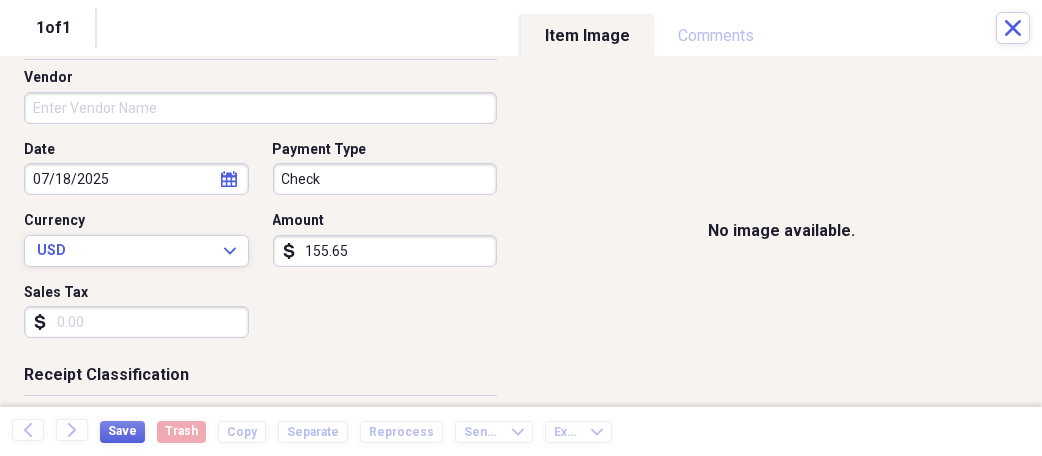type on "155.65" 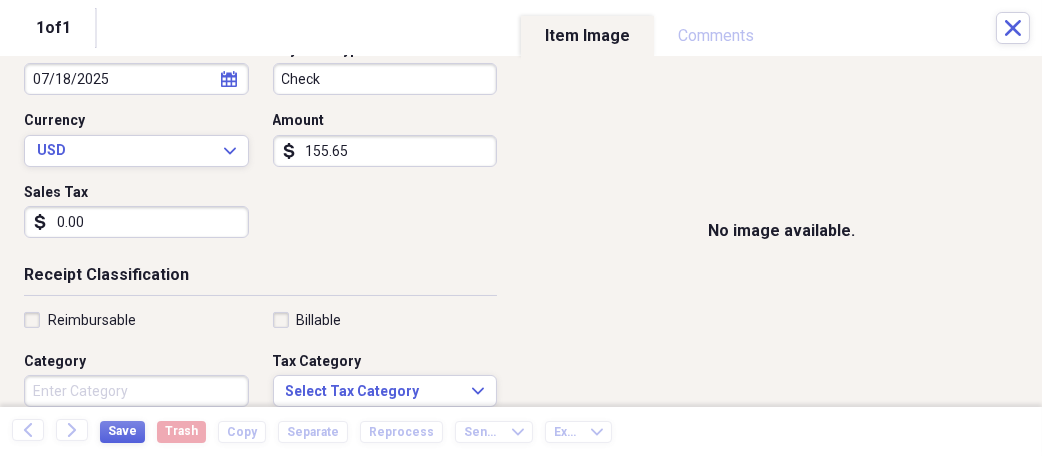 scroll, scrollTop: 266, scrollLeft: 0, axis: vertical 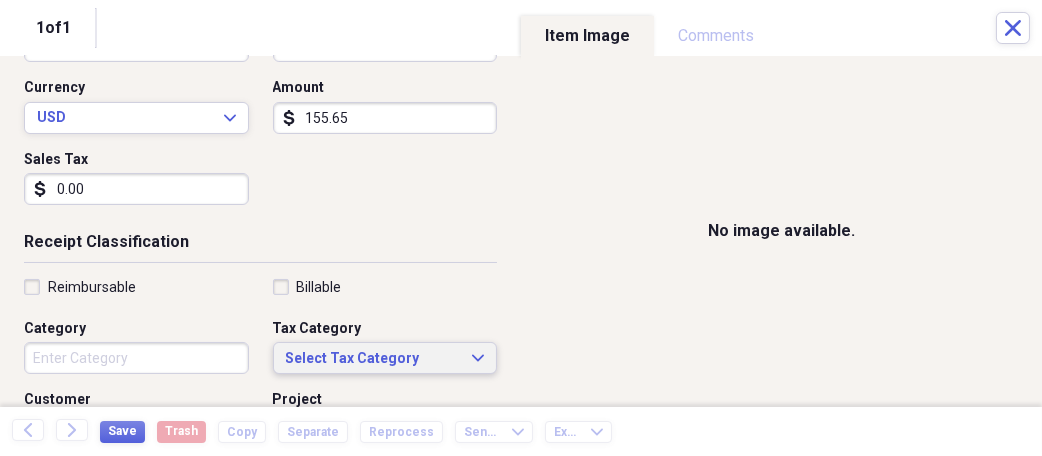 type on "0.00" 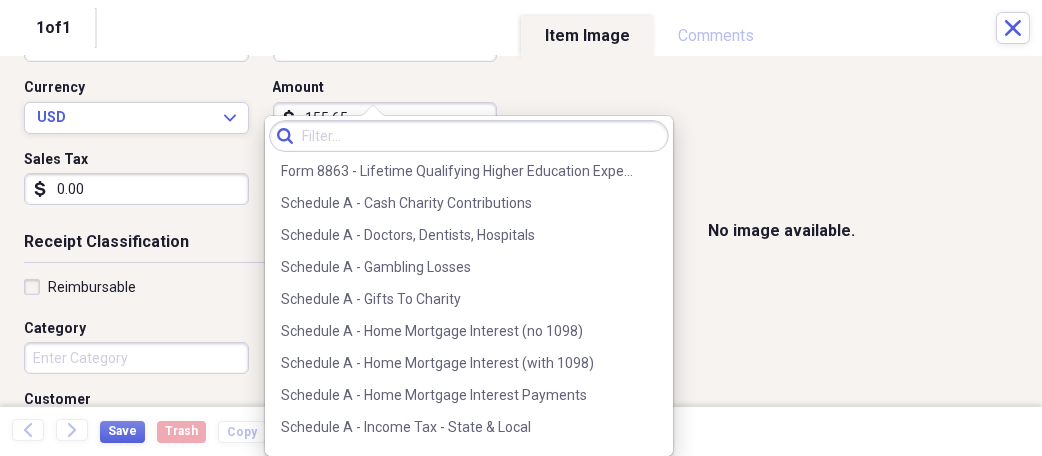 scroll, scrollTop: 1100, scrollLeft: 0, axis: vertical 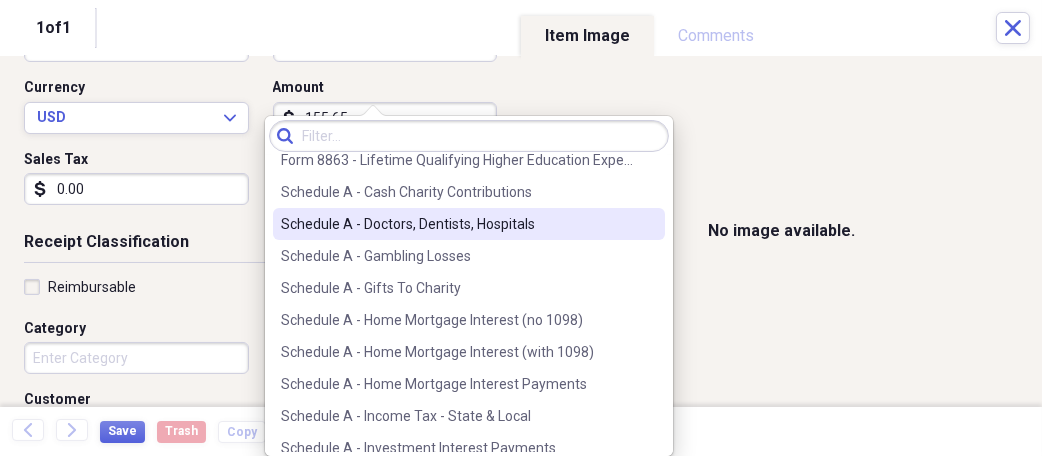 click on "Schedule A - Doctors, Dentists, Hospitals" at bounding box center (457, 224) 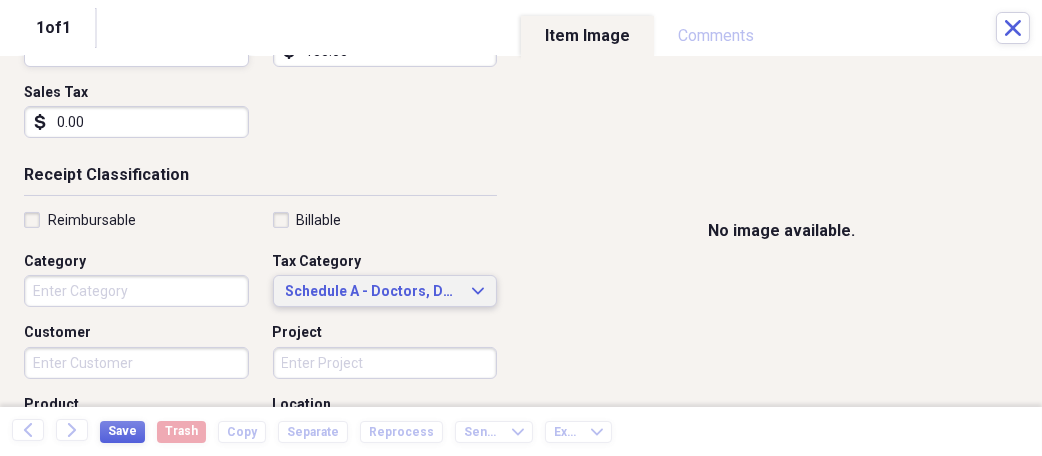 scroll, scrollTop: 366, scrollLeft: 0, axis: vertical 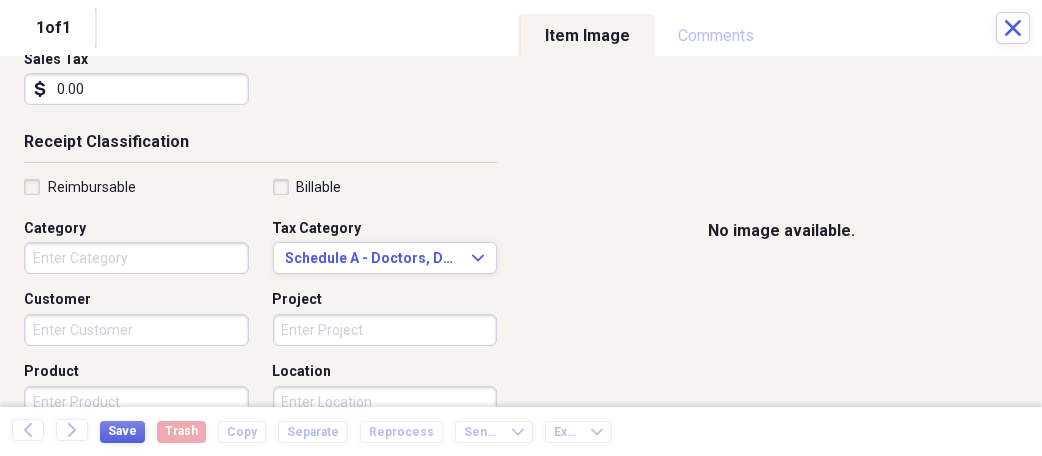 click on "Customer" at bounding box center [136, 330] 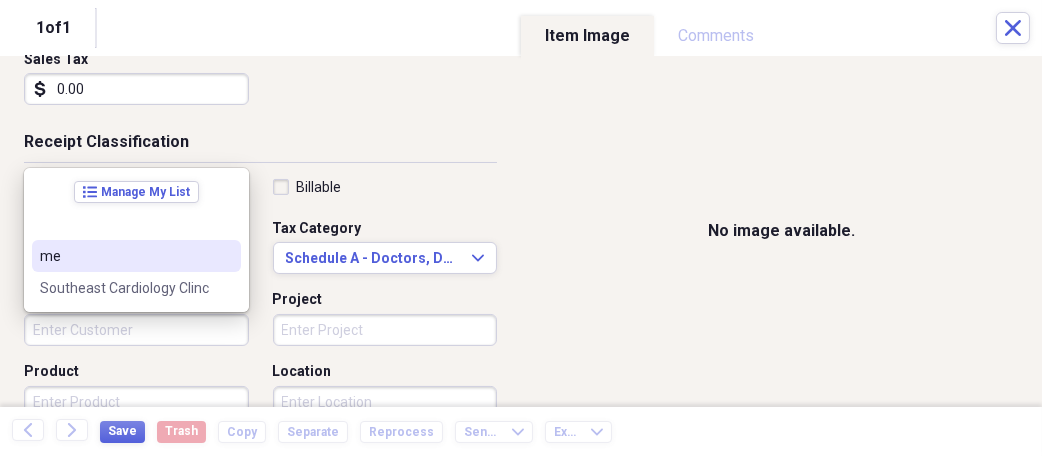 click on "me" at bounding box center (124, 256) 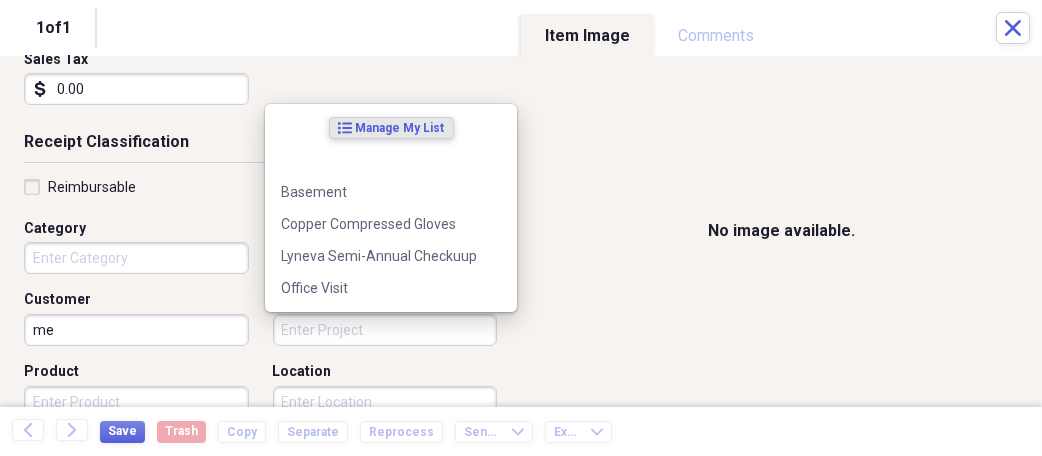 click on "Project" at bounding box center (385, 330) 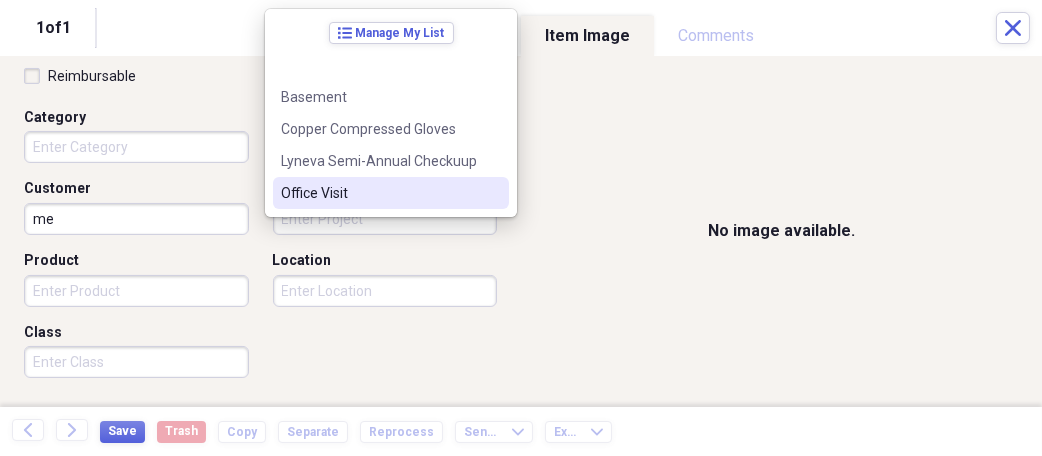 scroll, scrollTop: 500, scrollLeft: 0, axis: vertical 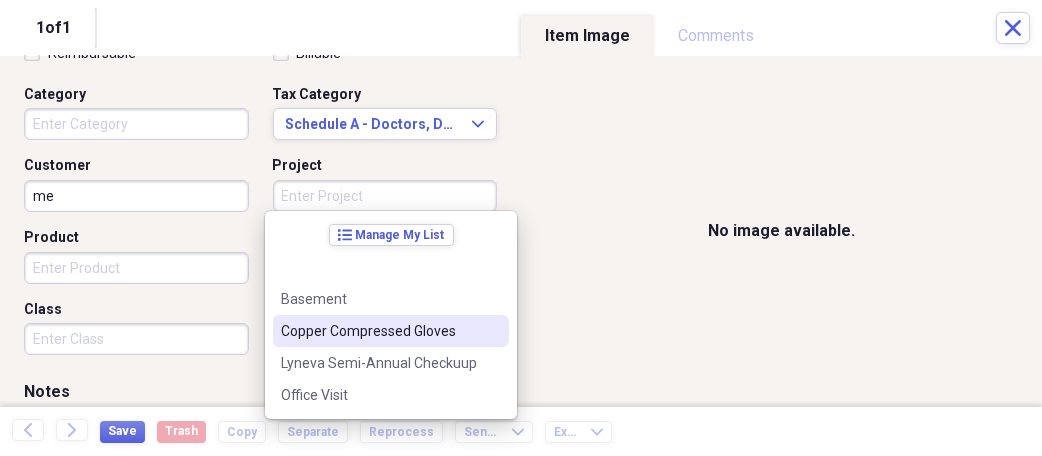 click on "No image available." at bounding box center [781, 231] 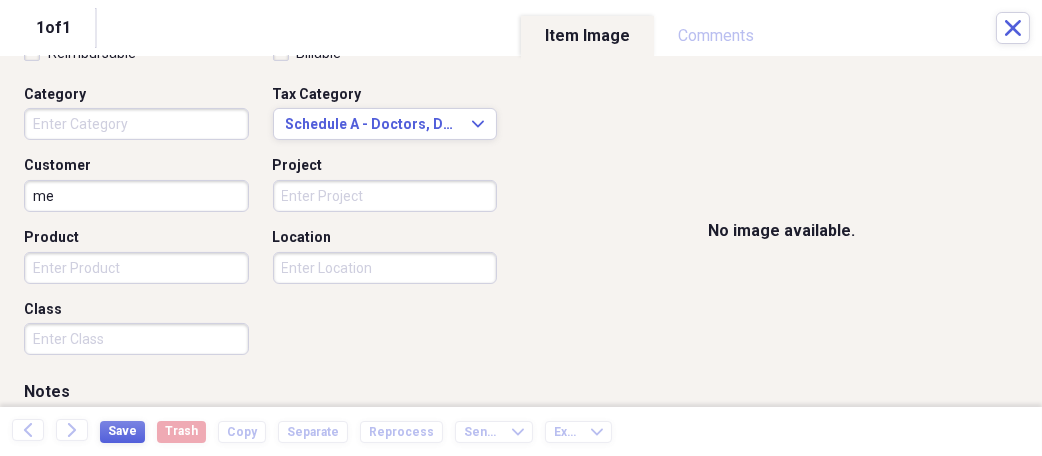 click on "Class" at bounding box center [136, 339] 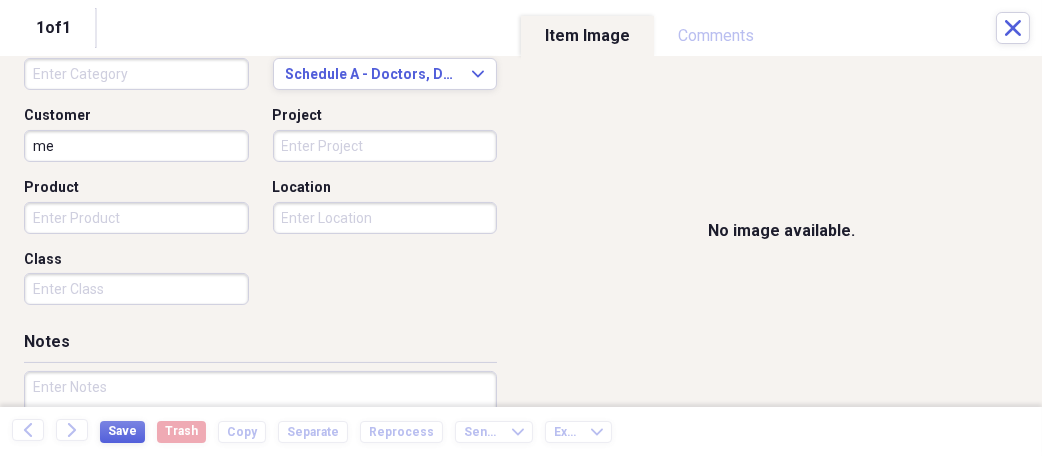 scroll, scrollTop: 600, scrollLeft: 0, axis: vertical 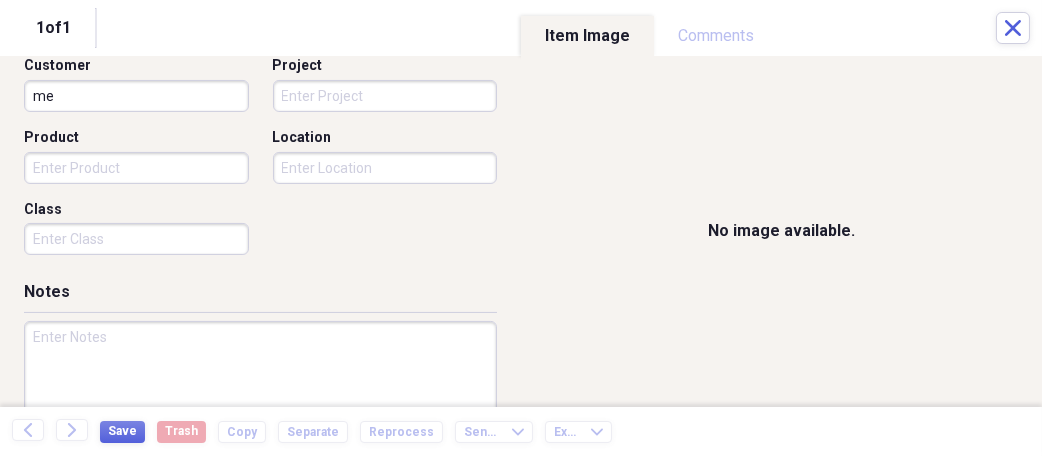 click at bounding box center (260, 386) 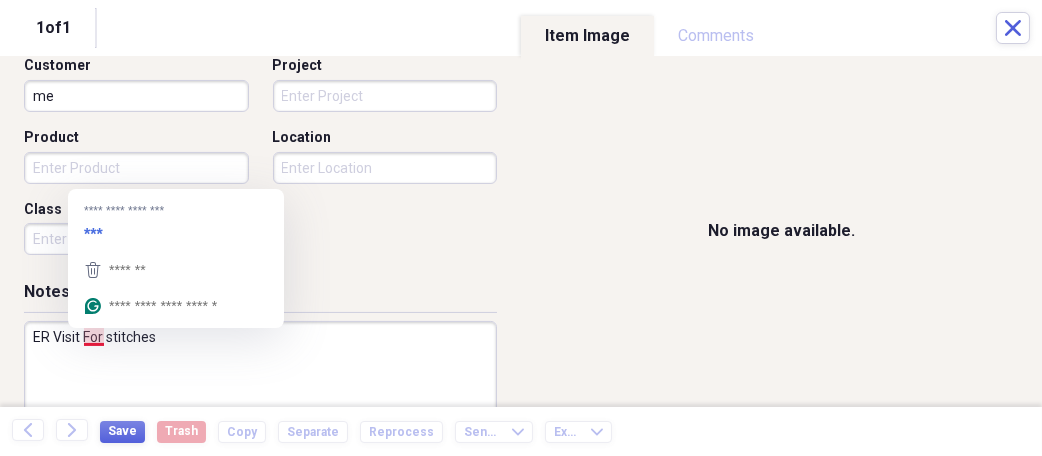 click on "ER Visit For stitches" at bounding box center (260, 386) 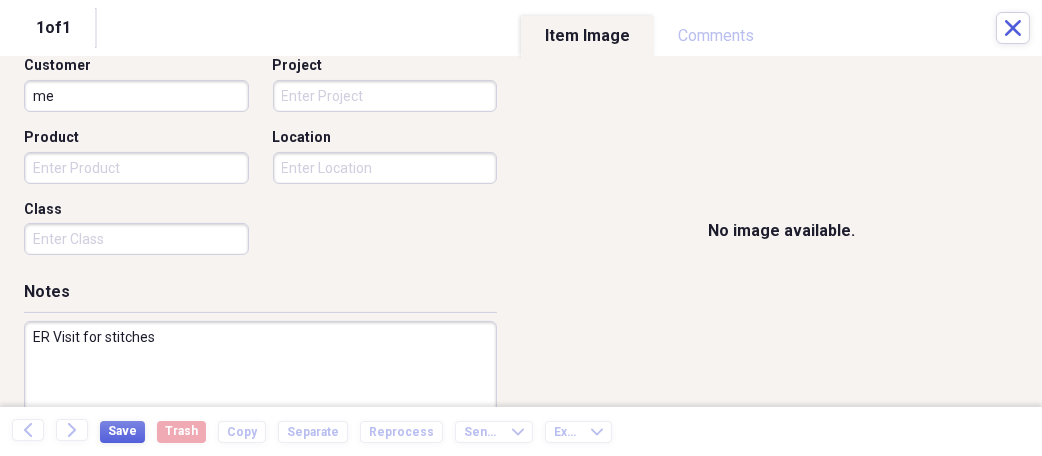 click on "ER Visit for stitches" at bounding box center (260, 386) 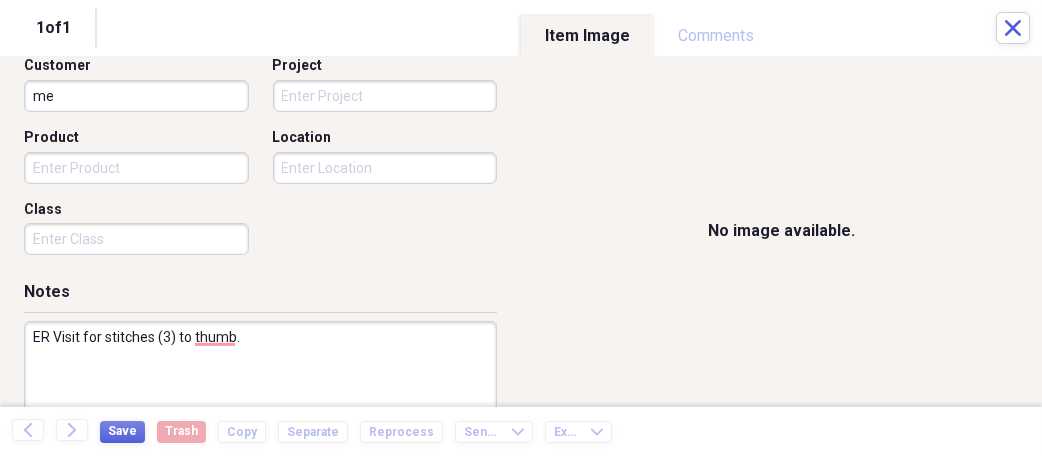 type on "ER Visit for stitches (3) to thumb." 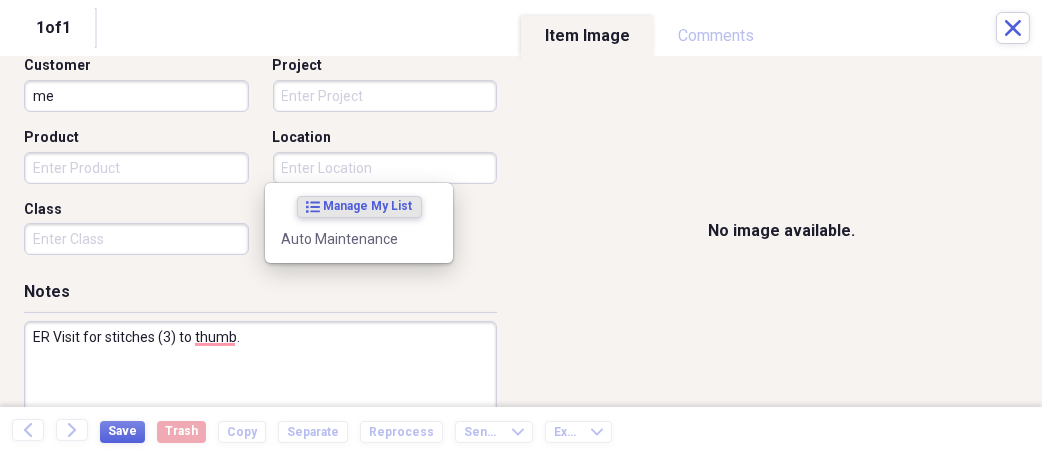 click on "Location" at bounding box center [385, 168] 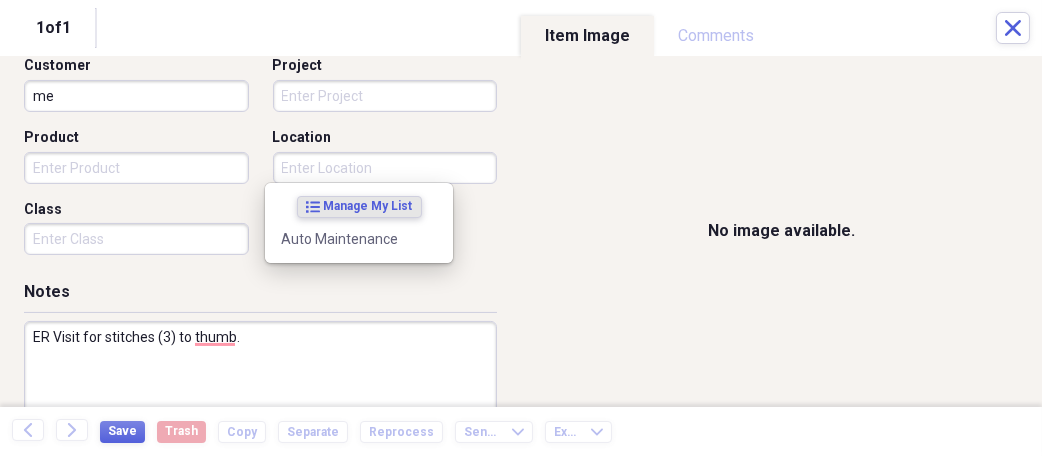 click on "Location" at bounding box center (385, 168) 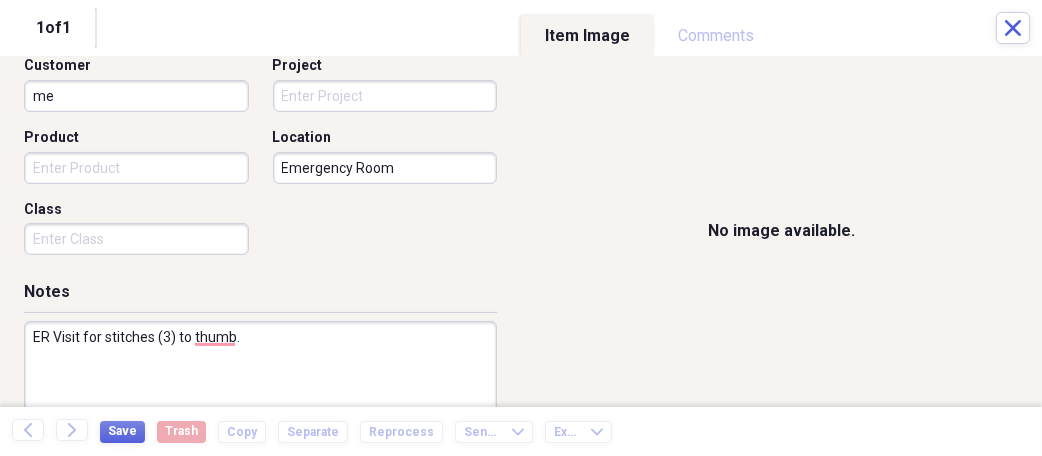 type on "Emergency Room" 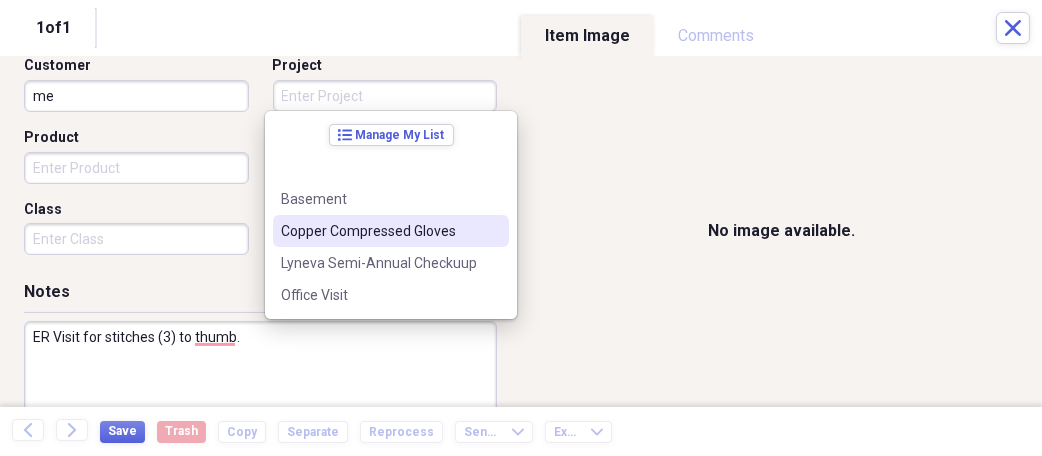 click on "Project" at bounding box center [385, 96] 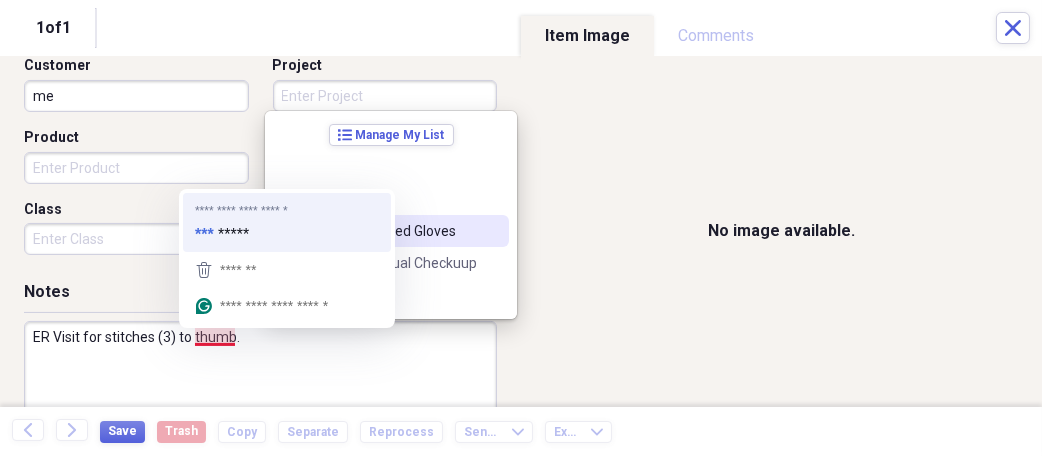 type on "ER Visit for stitches (3) to the thumb." 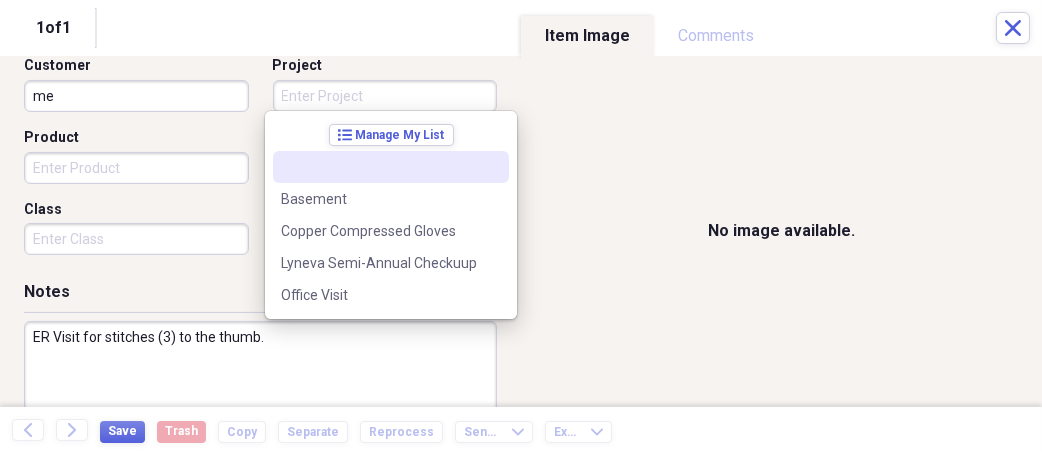 click on "Project" at bounding box center (385, 96) 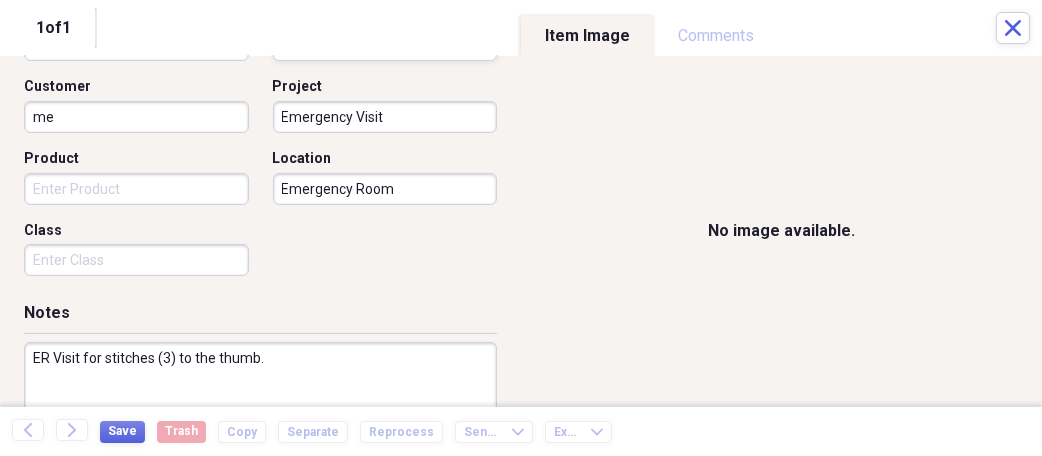 scroll, scrollTop: 566, scrollLeft: 0, axis: vertical 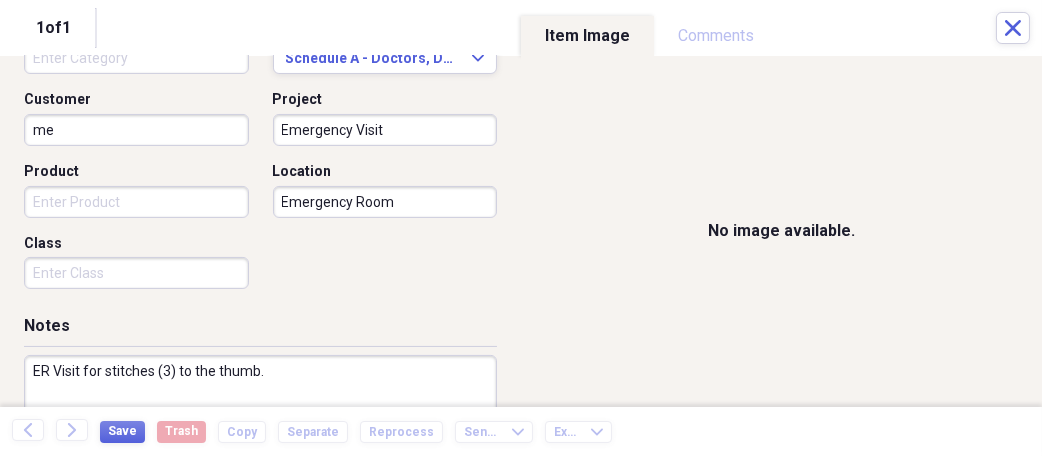 type on "Emergency Visit" 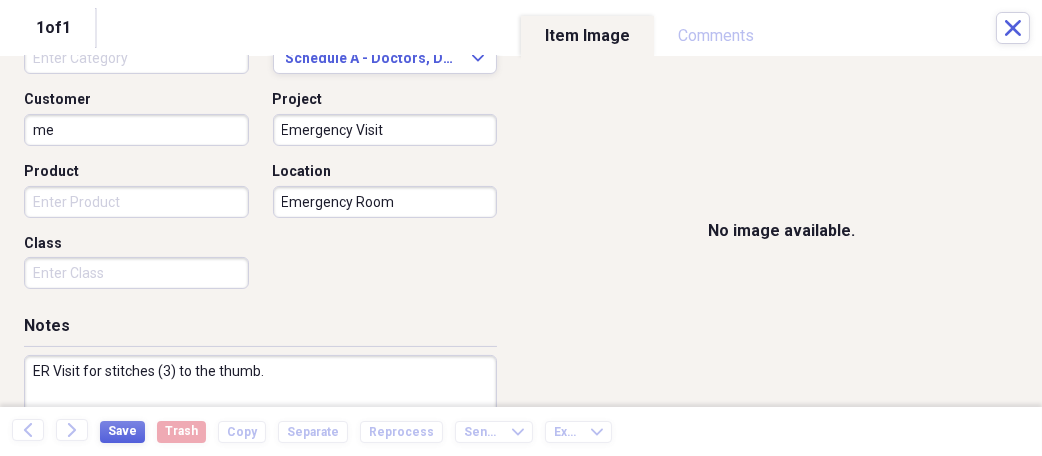 click on "1  of  1 Close" at bounding box center [521, 28] 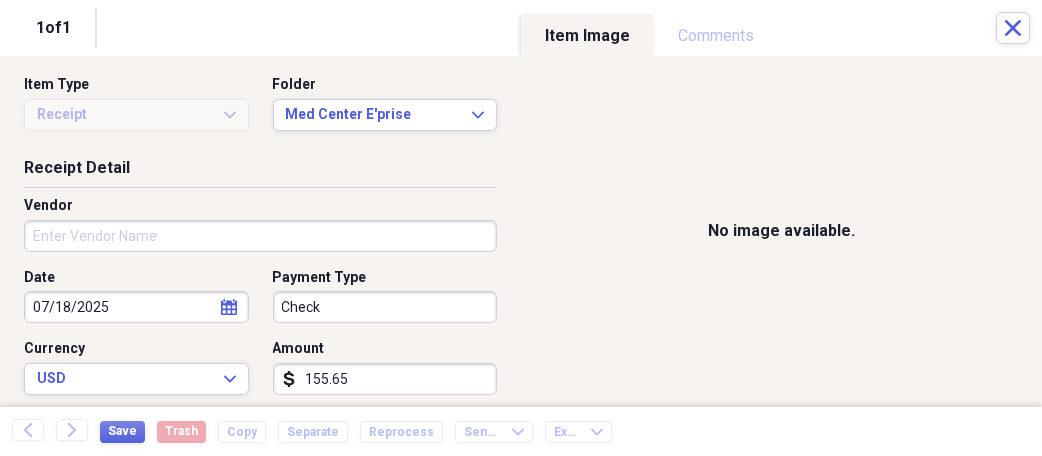 scroll, scrollTop: 0, scrollLeft: 0, axis: both 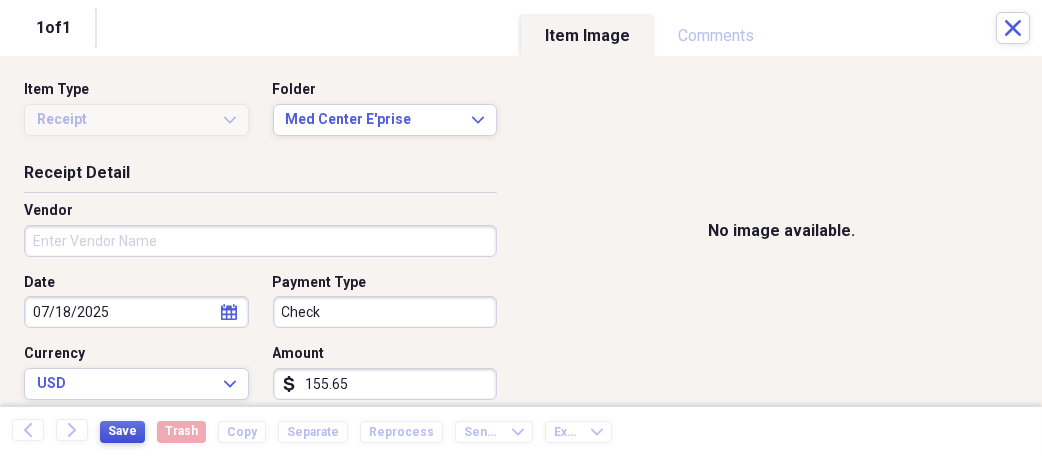 click on "Save" at bounding box center [122, 431] 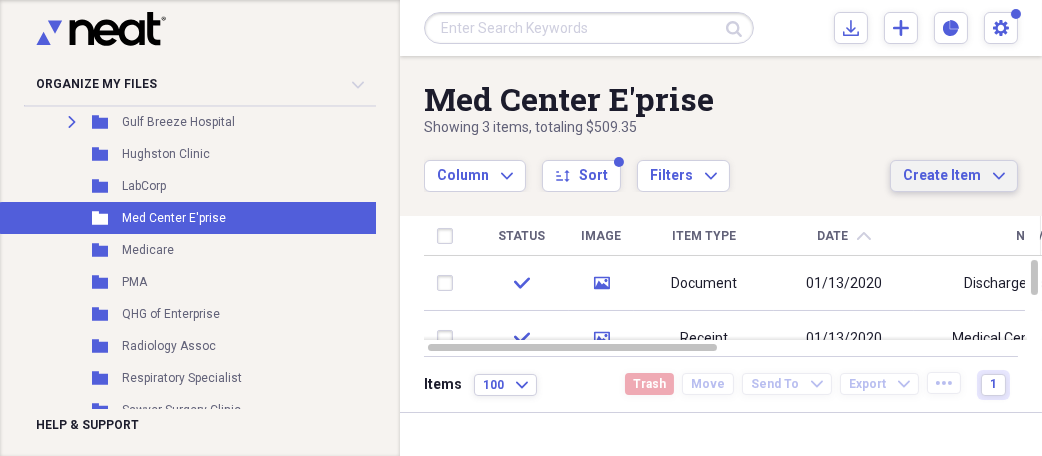 click 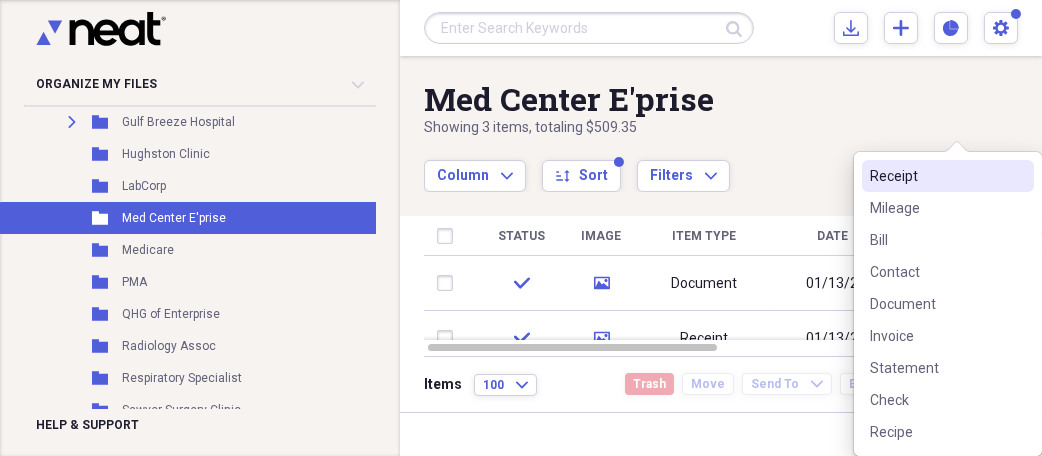 click on ", totaling $509.35" at bounding box center [657, 128] 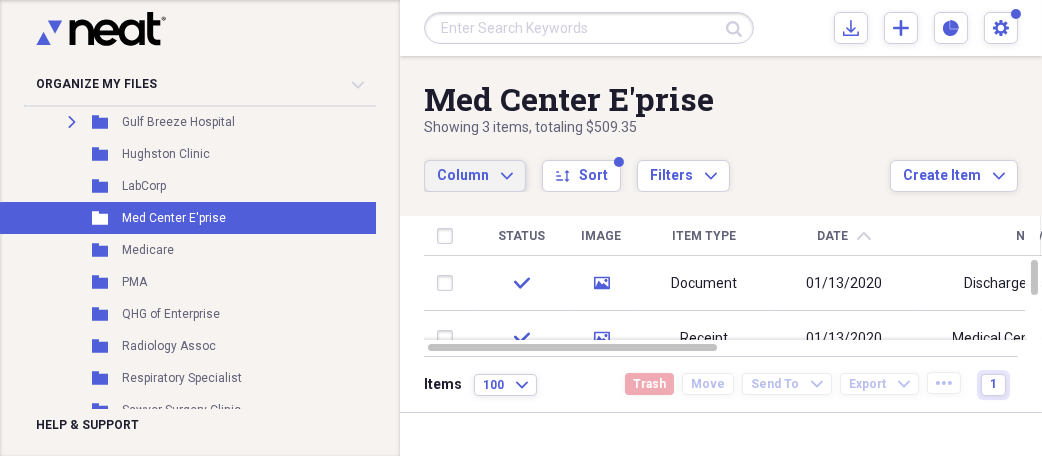 click on "Expand" 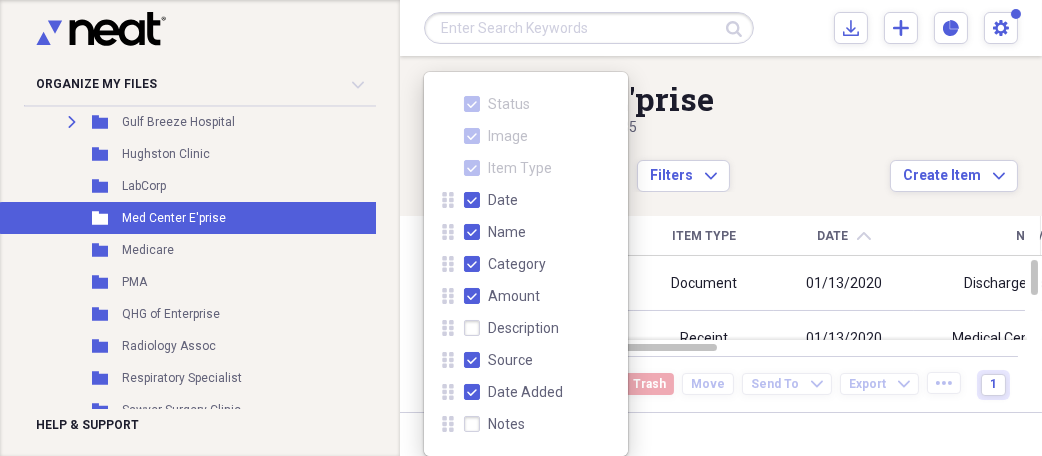 click on "Column Expand sort Sort Filters  Expand" at bounding box center (657, 165) 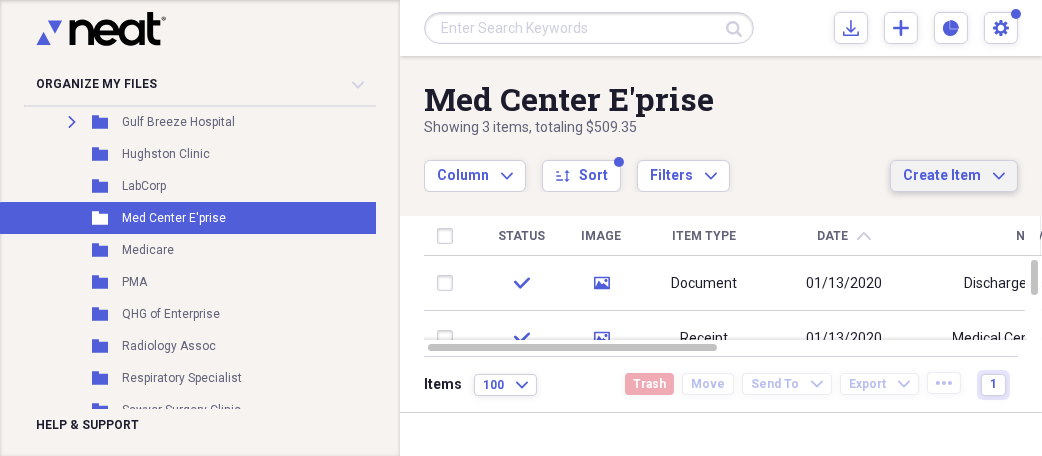 click on "Expand" 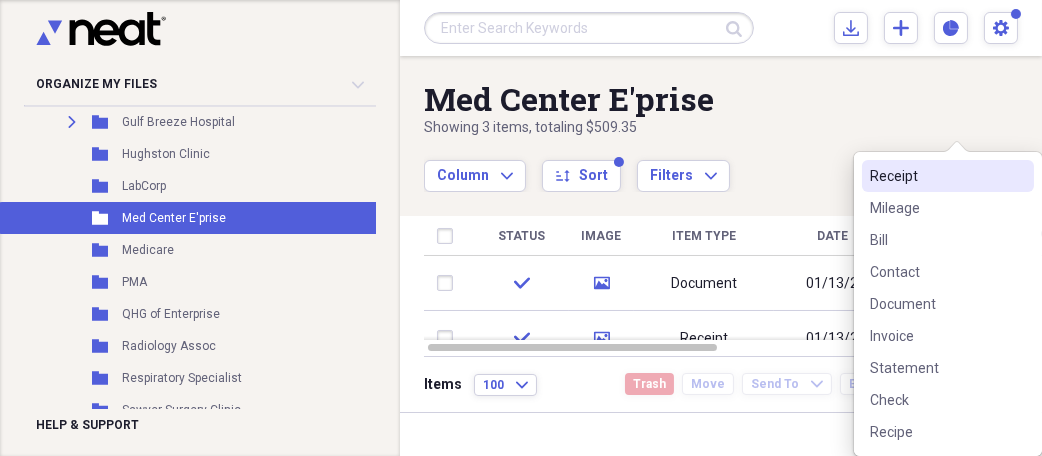 click on "Receipt" at bounding box center [936, 176] 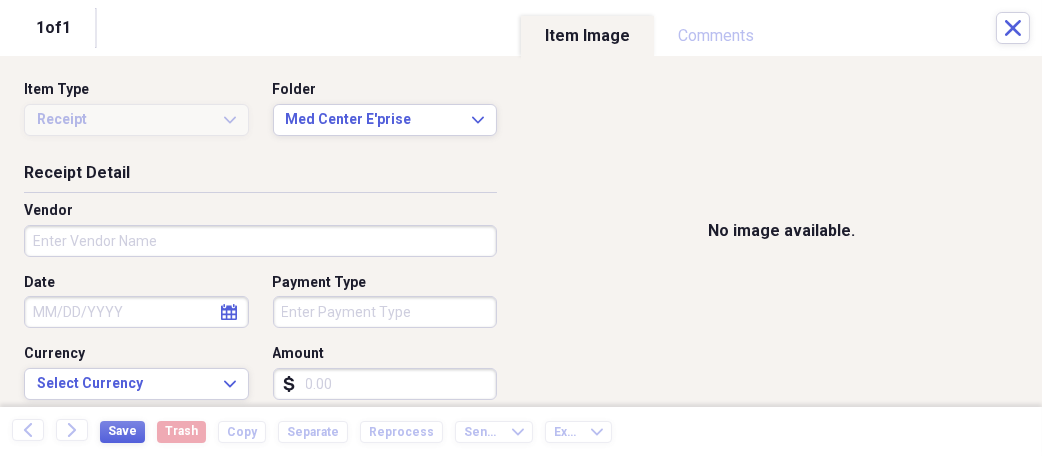 drag, startPoint x: 529, startPoint y: 27, endPoint x: 571, endPoint y: 32, distance: 42.296574 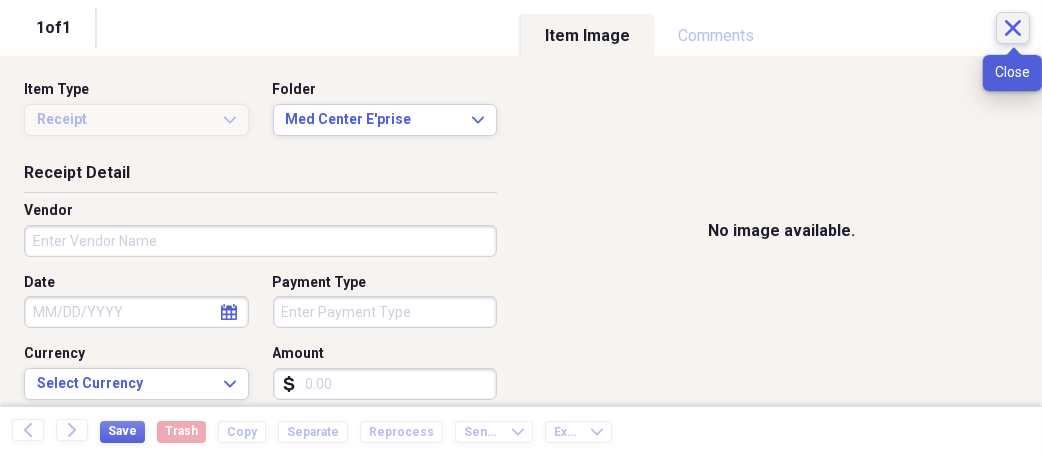 click on "Close" 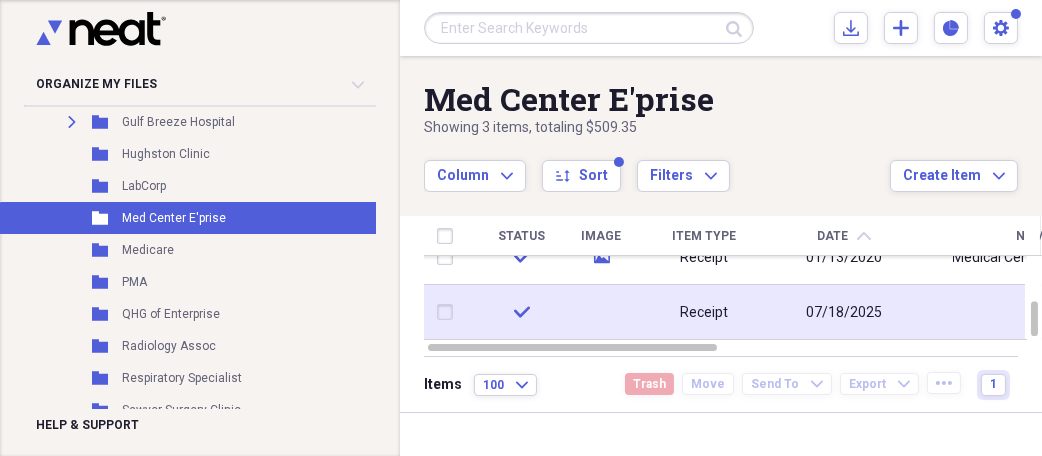 click on "Receipt" at bounding box center [704, 313] 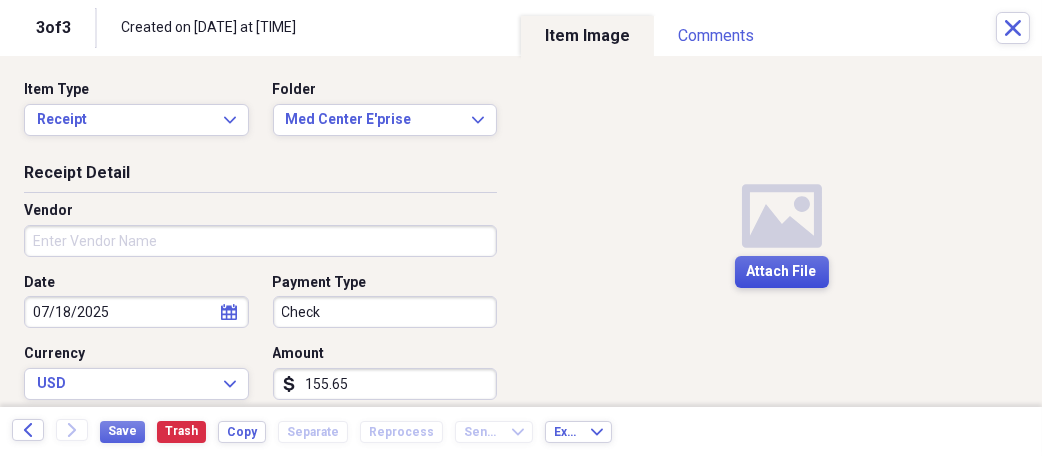 click on "Attach File" at bounding box center (782, 272) 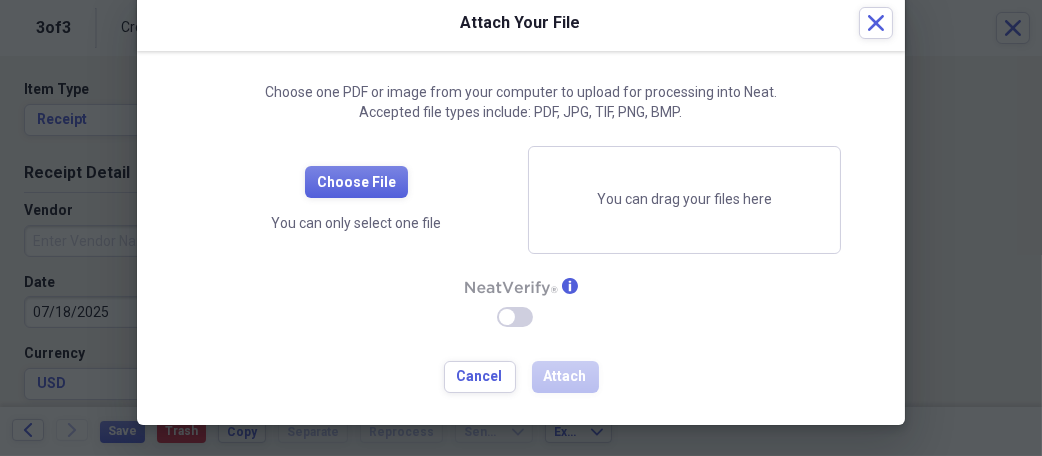 scroll, scrollTop: 37, scrollLeft: 0, axis: vertical 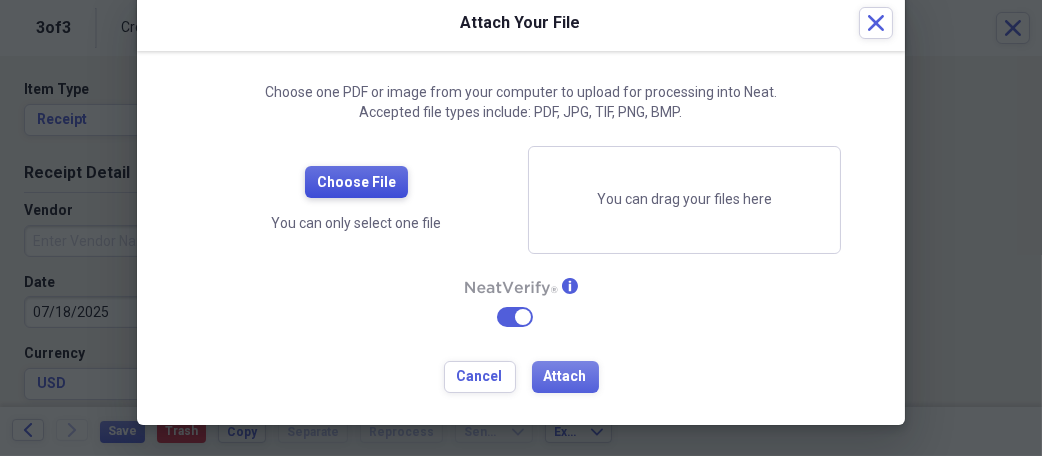 click on "Choose File" at bounding box center (356, 183) 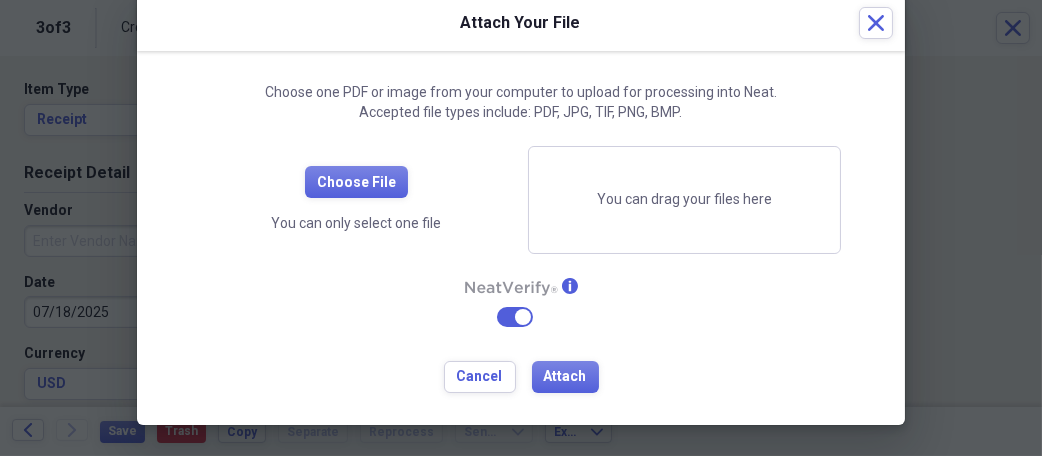 click on "You can drag your files here" at bounding box center (684, 200) 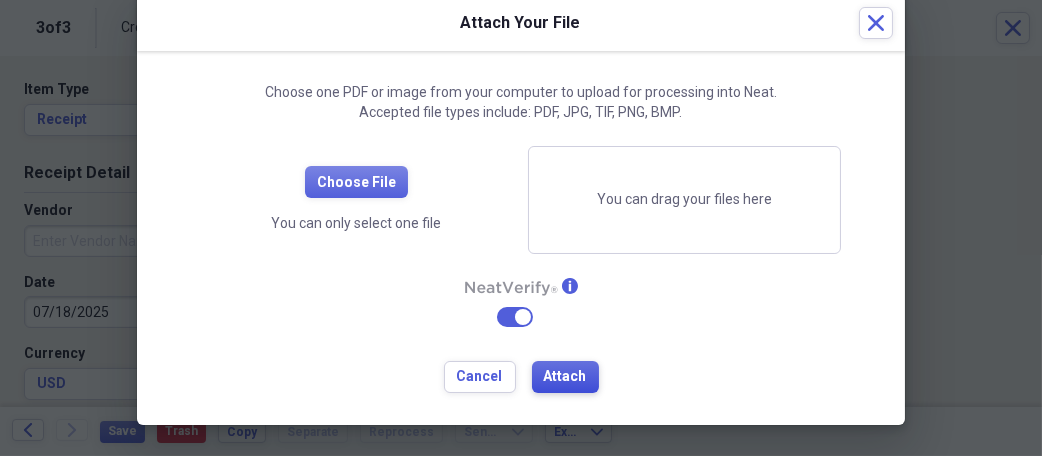 click on "Attach" at bounding box center (565, 377) 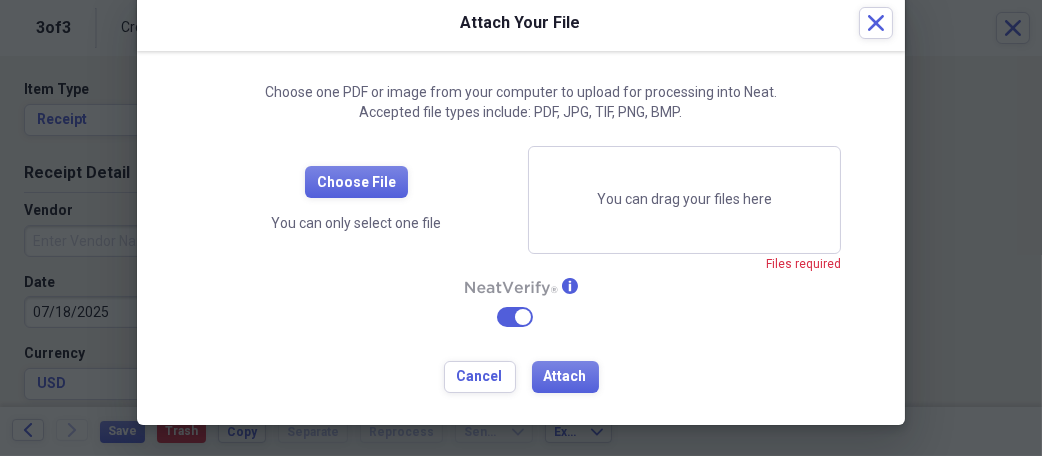 click on "You can drag your files here" at bounding box center [684, 200] 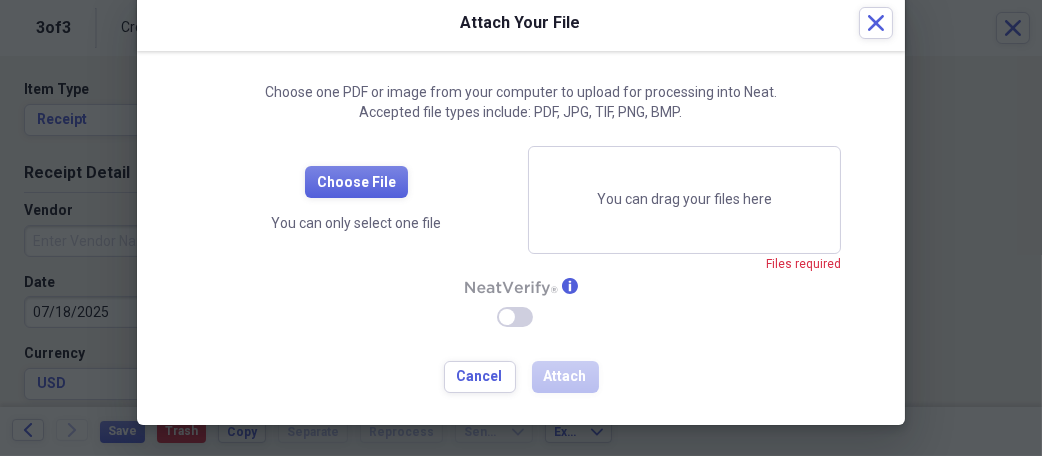 click on "Enable Neat Verify" at bounding box center [515, 317] 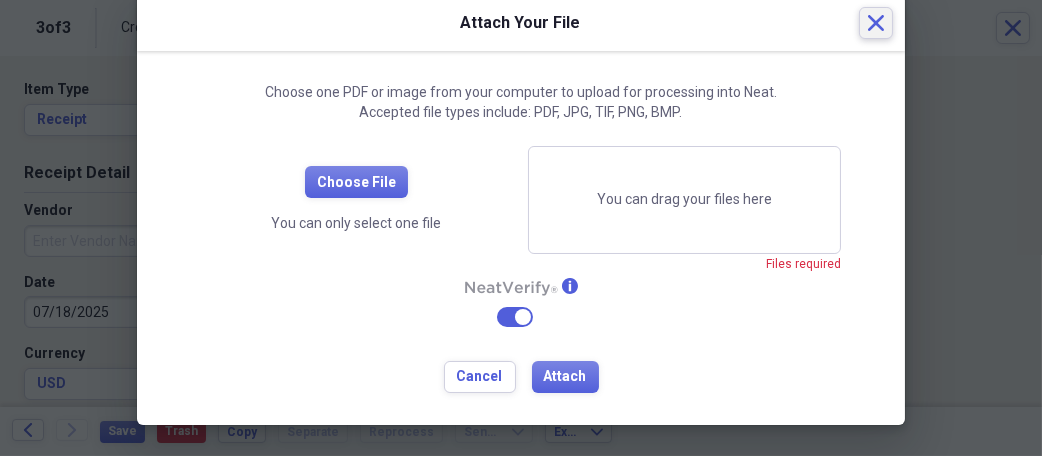 click 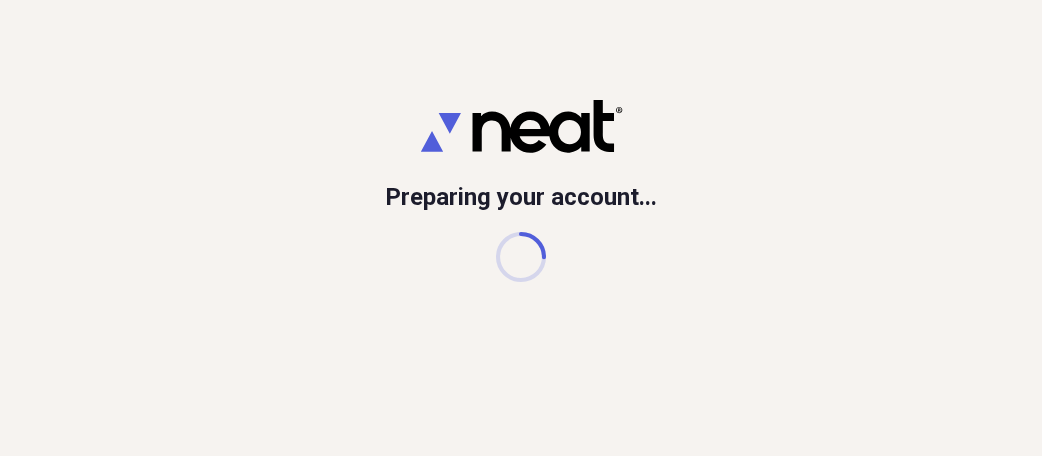 scroll, scrollTop: 0, scrollLeft: 0, axis: both 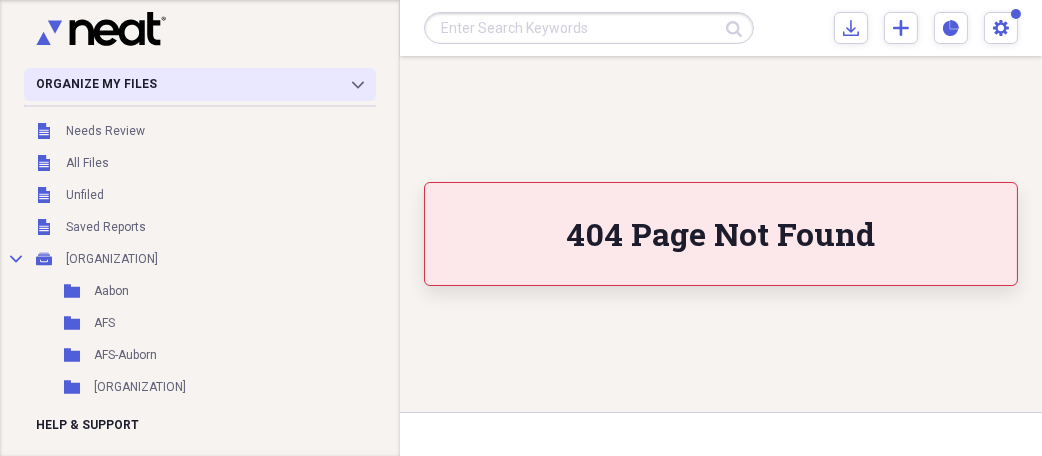 click 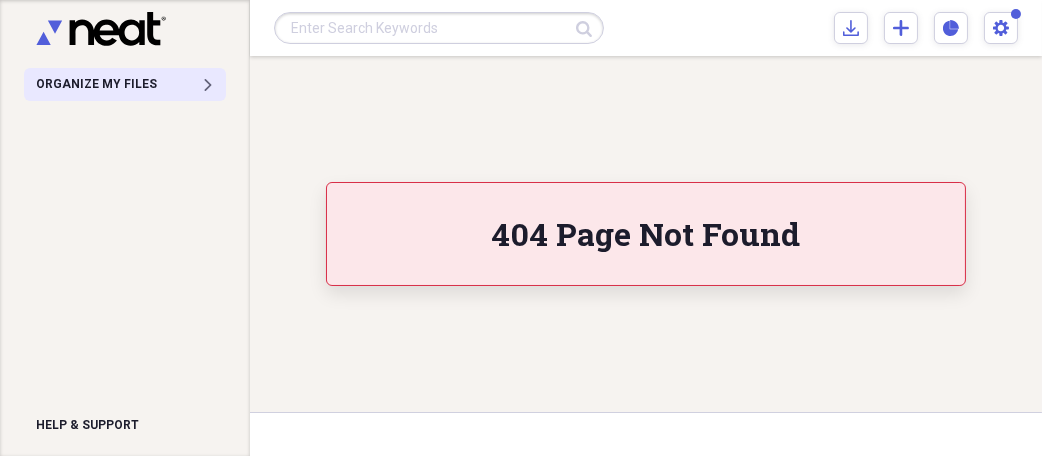 click 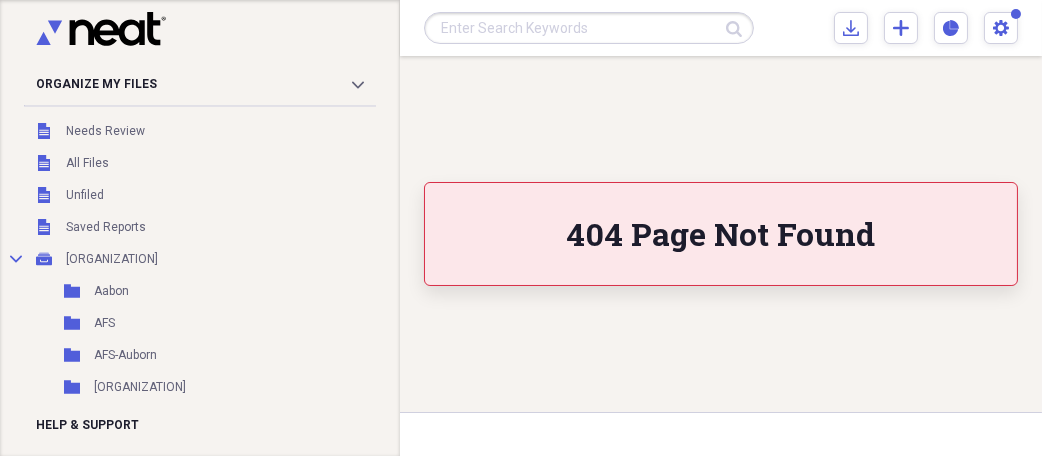click on "404 Page Not Found" at bounding box center (721, 234) 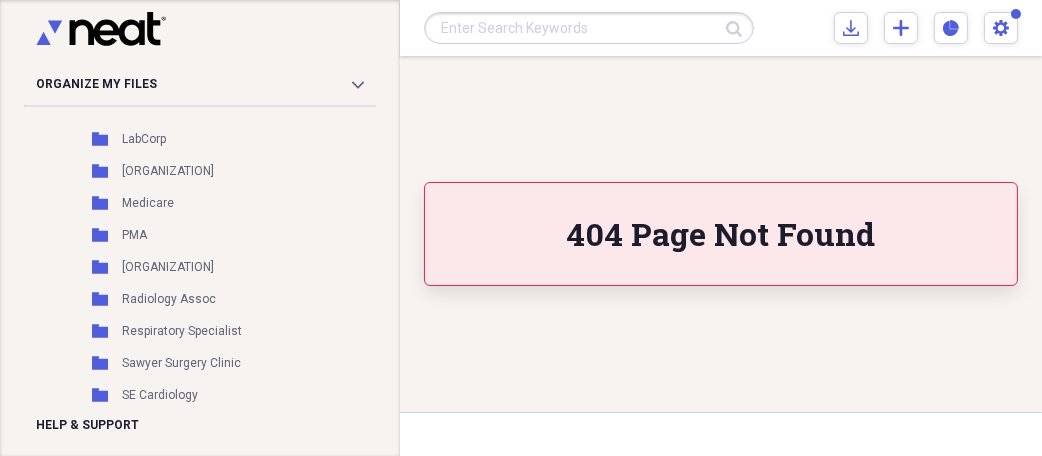 scroll, scrollTop: 1933, scrollLeft: 0, axis: vertical 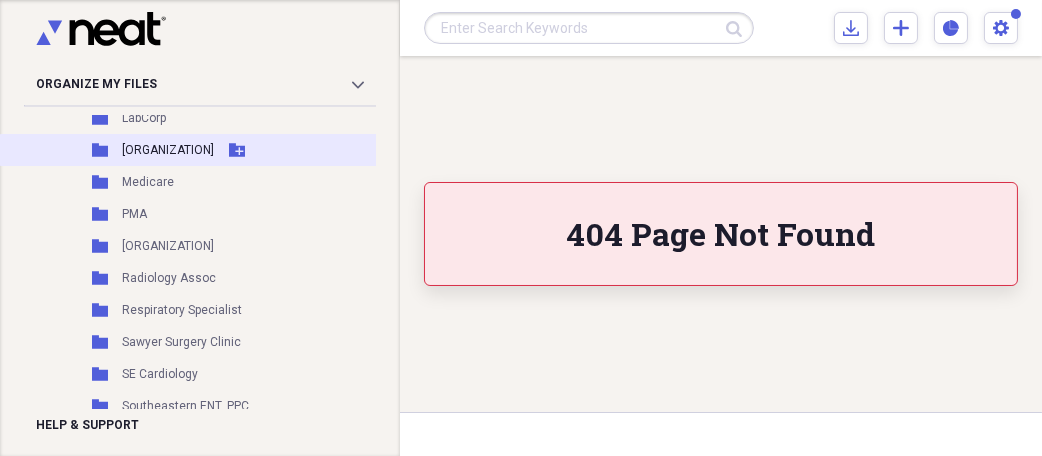 click on "Med Center E'prise" at bounding box center [168, 150] 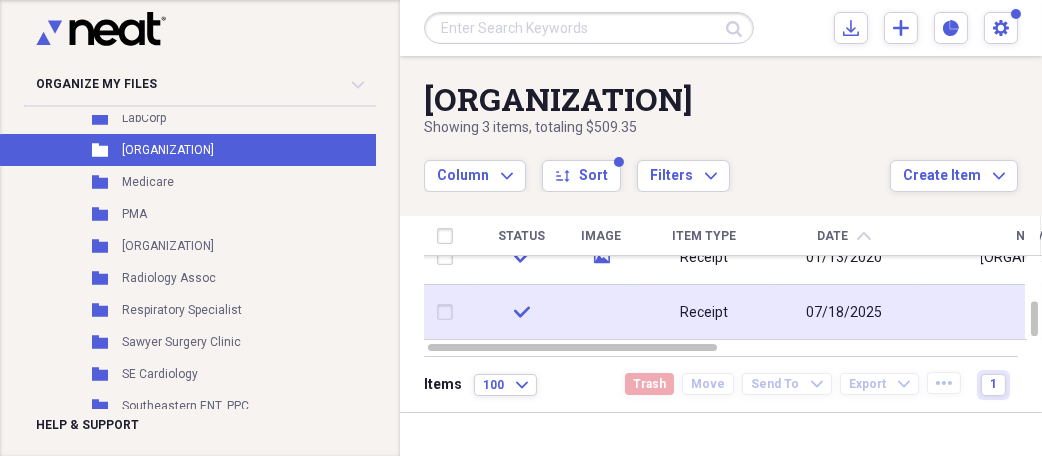 click at bounding box center [449, 312] 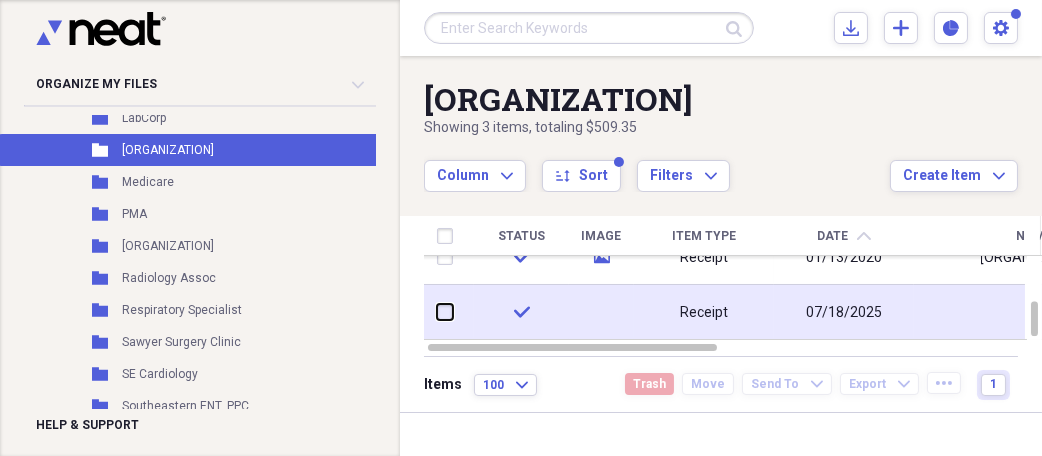 click at bounding box center [437, 312] 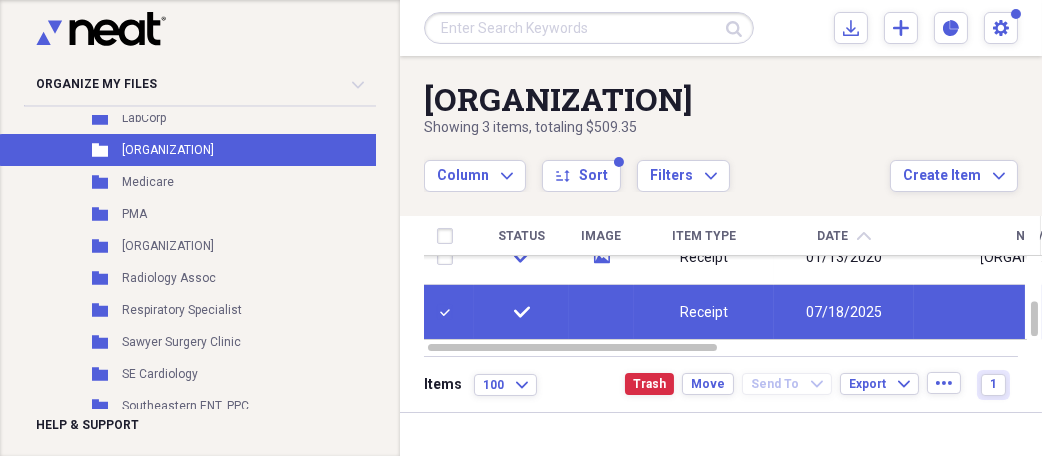 click on "Receipt" at bounding box center [704, 313] 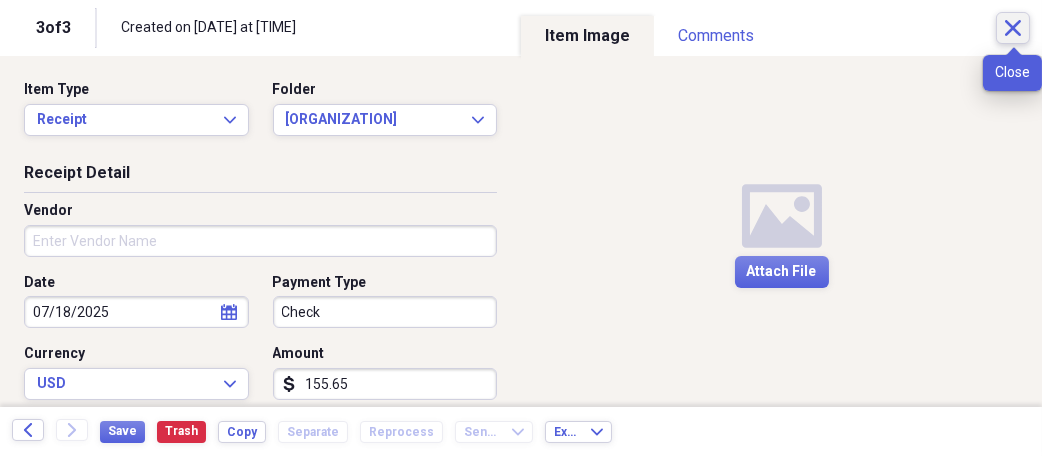 click on "Close" 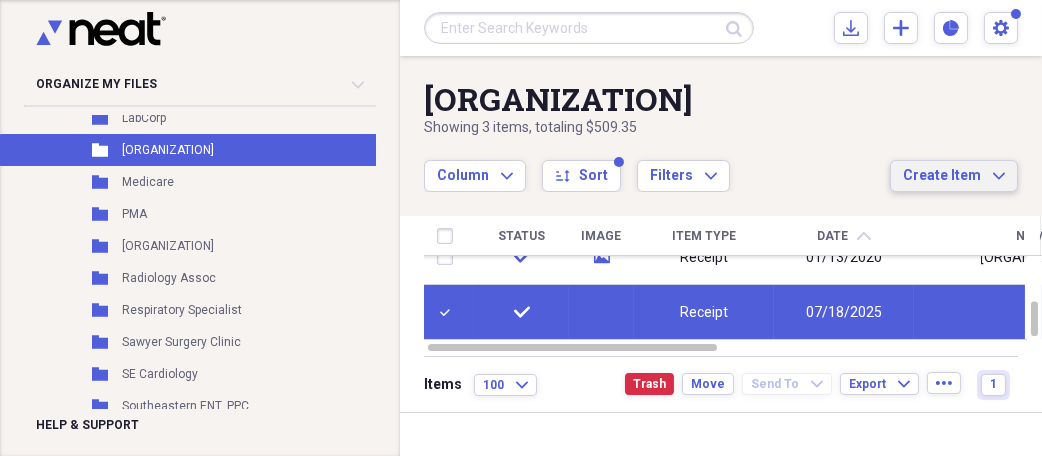 click on "Expand" 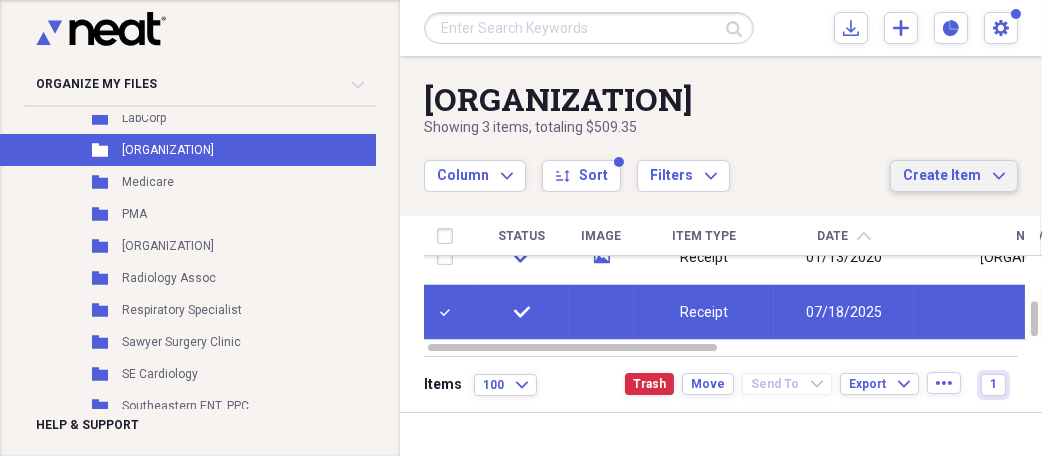 click on ", totaling $509.35" at bounding box center (657, 128) 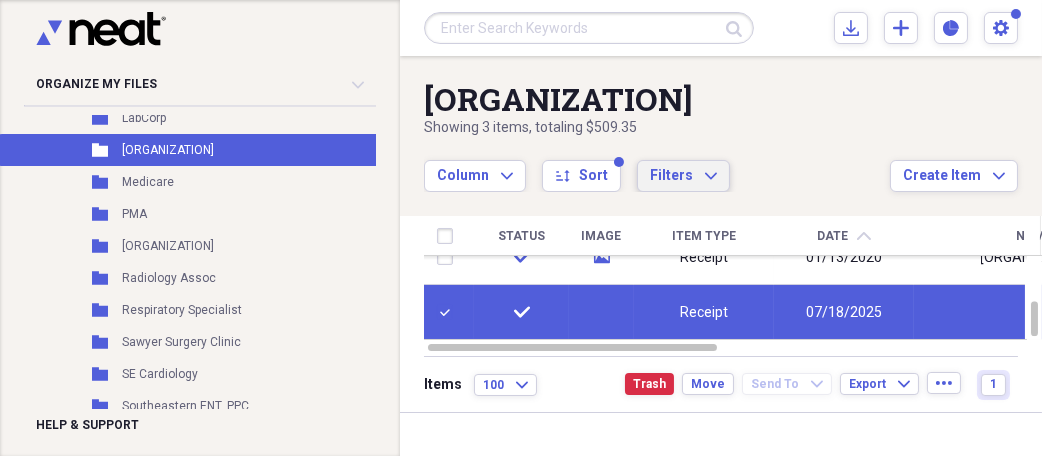 click on "Expand" 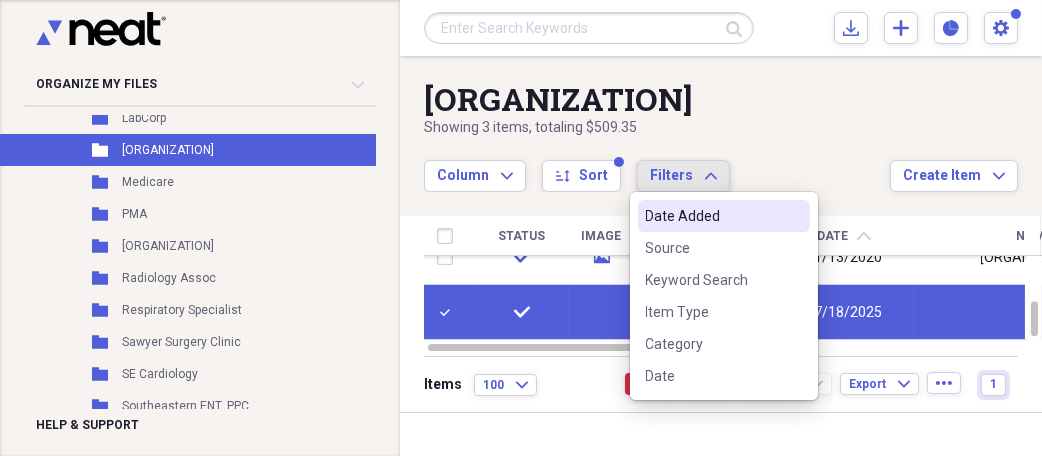 click on "Expand" 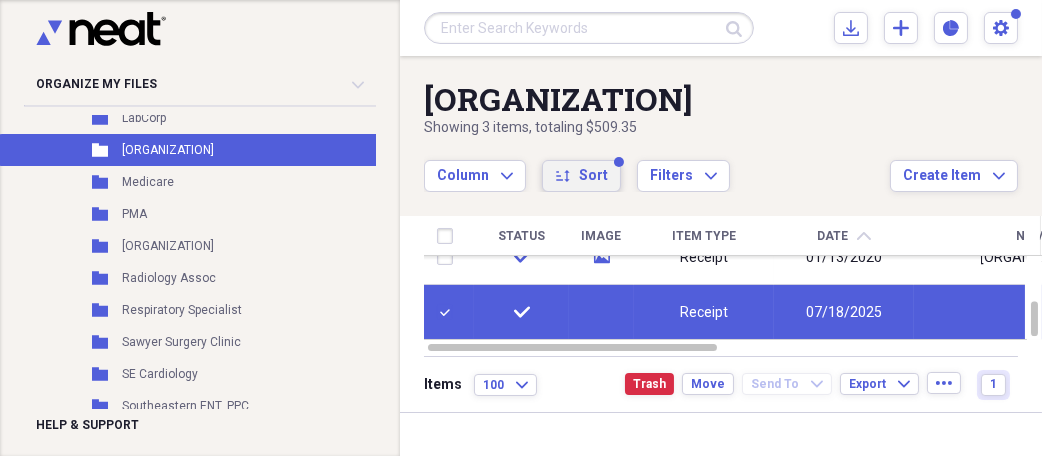 click on "Sort" at bounding box center [593, 176] 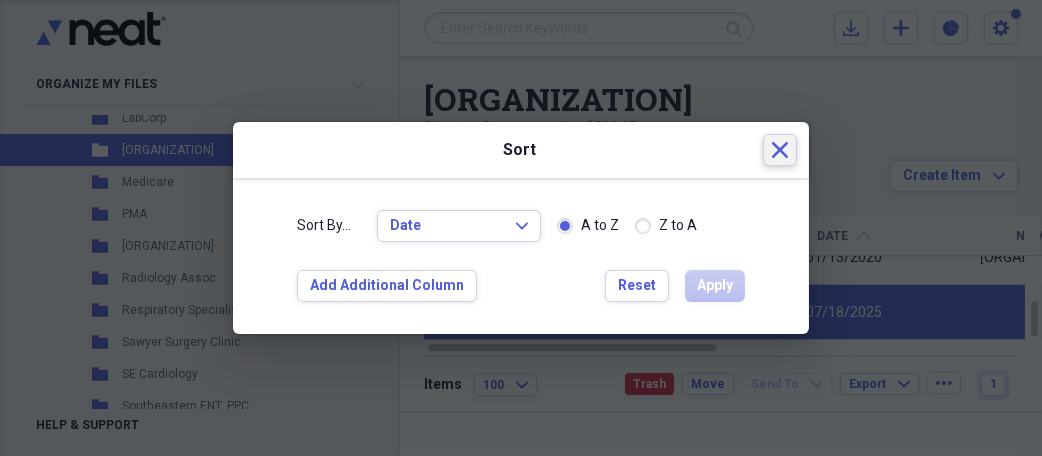 click on "Close" at bounding box center [780, 150] 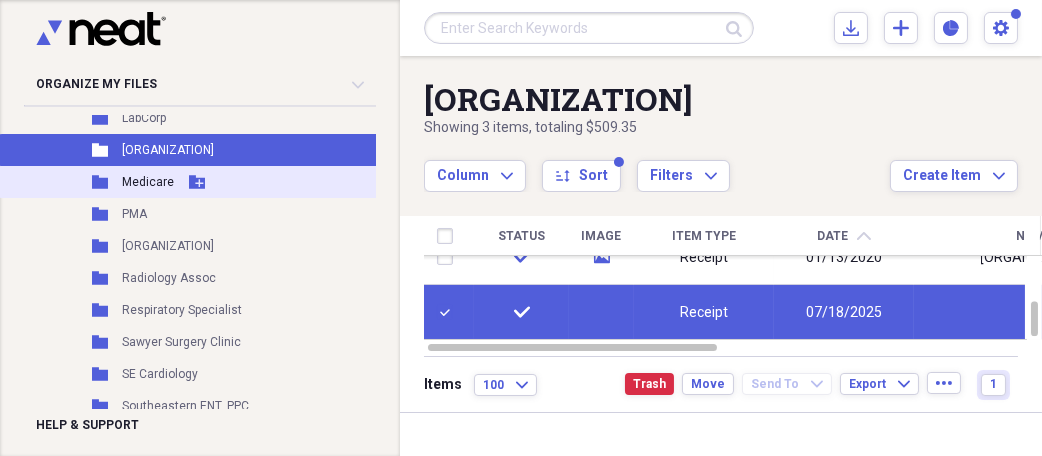 click on "Medicare" at bounding box center [148, 182] 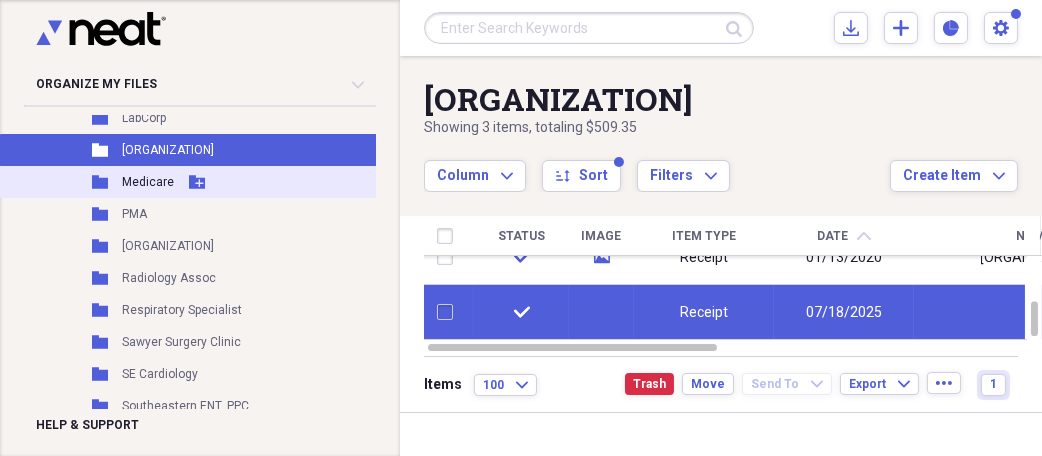 checkbox on "false" 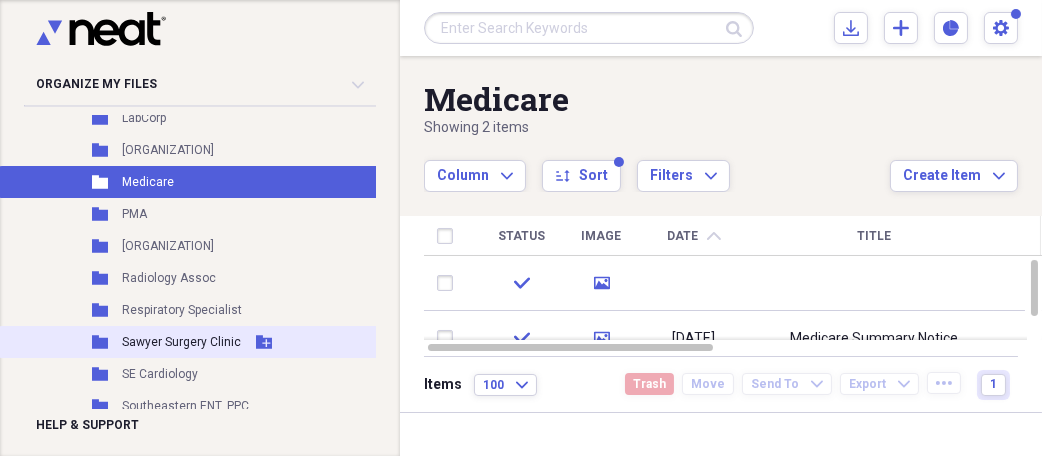 click on "Sawyer Surgery Clinic" at bounding box center [181, 342] 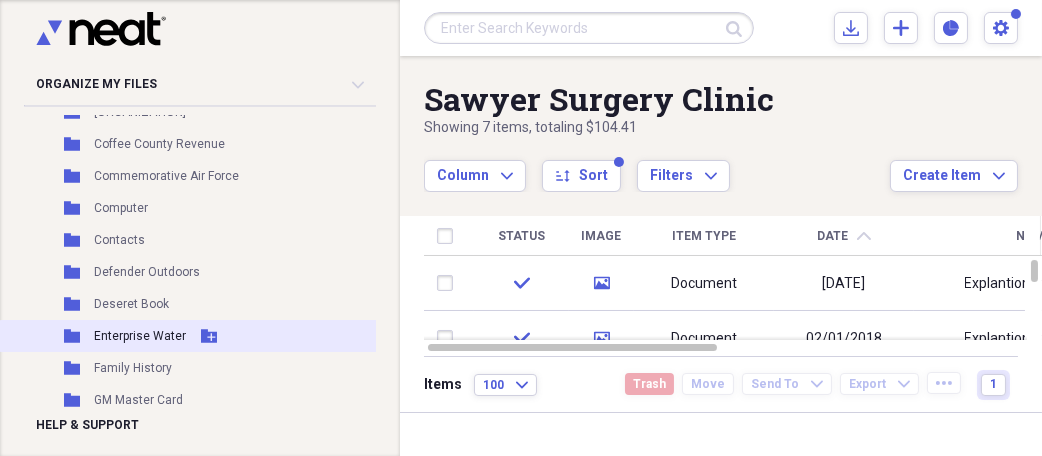scroll, scrollTop: 733, scrollLeft: 0, axis: vertical 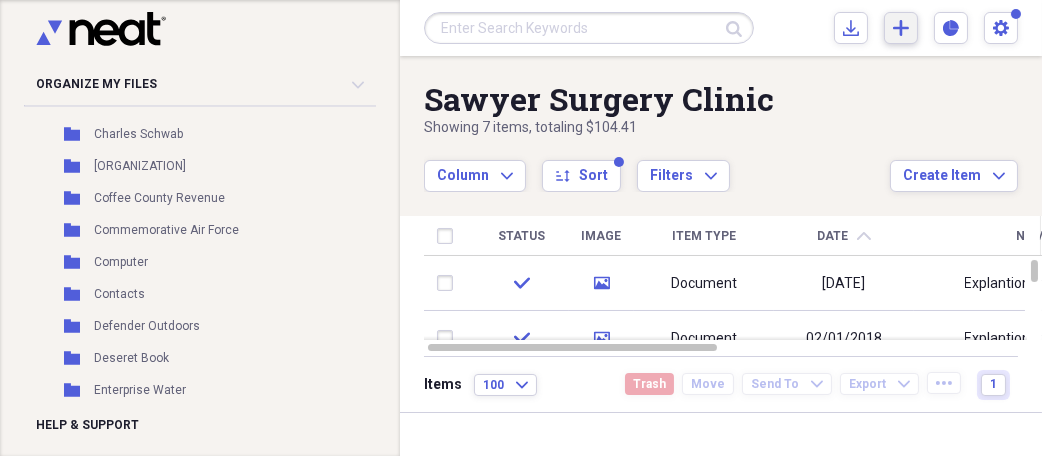 click on "Add" 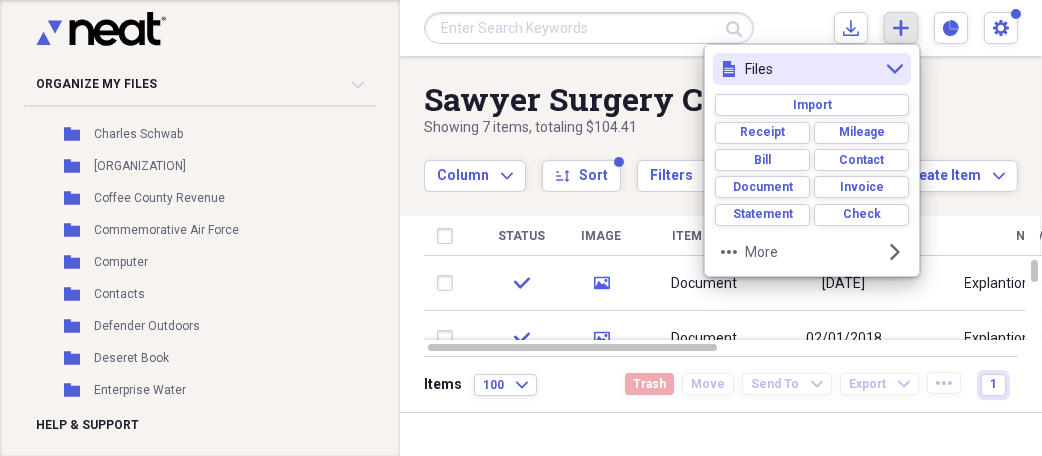 click on "Submit Import Import Add Create Expand Reports Reports Settings Don Expand" at bounding box center (721, 28) 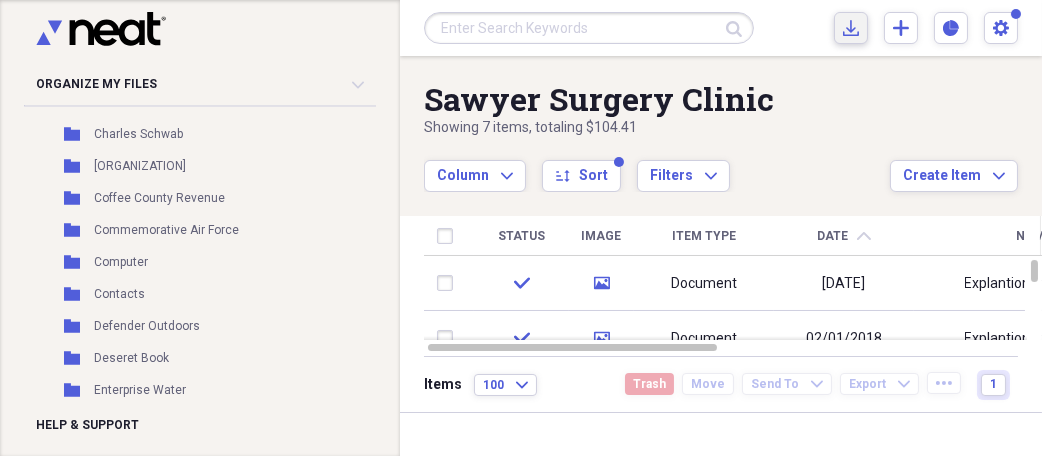 click 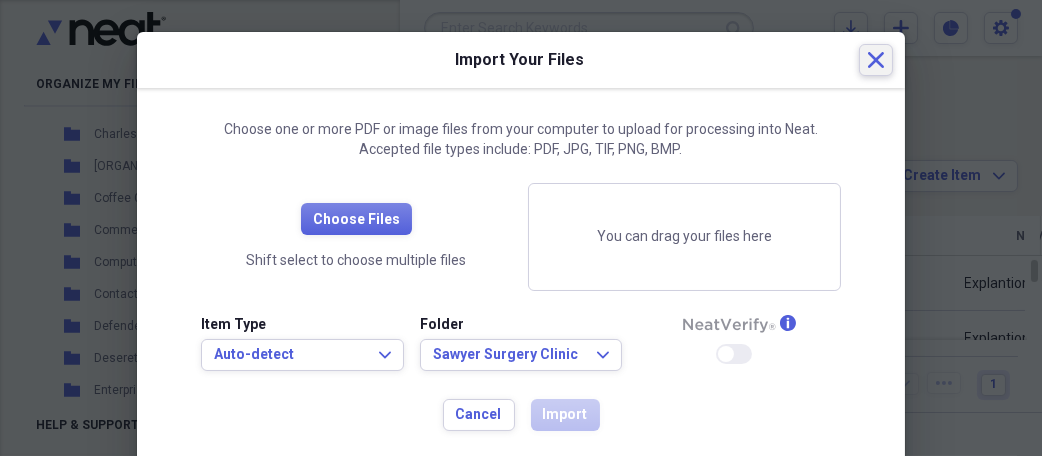 click on "Close" 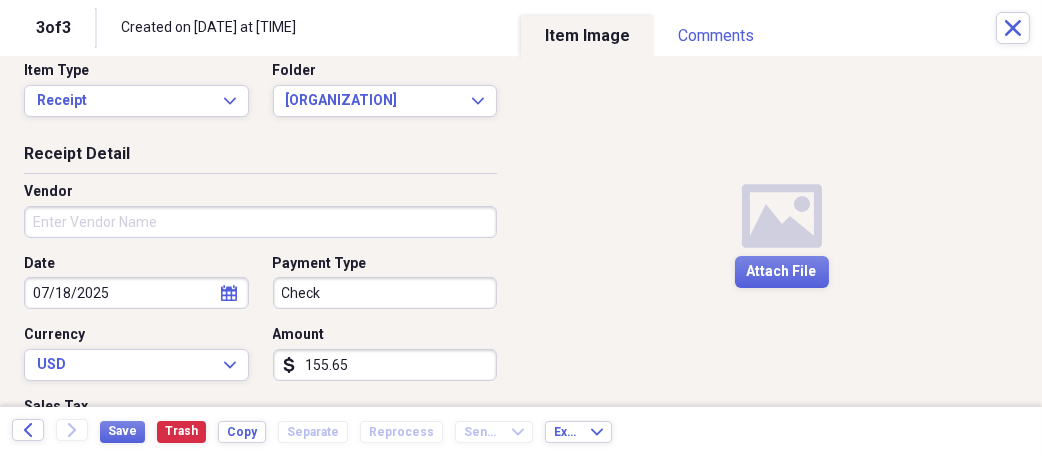 scroll, scrollTop: 0, scrollLeft: 0, axis: both 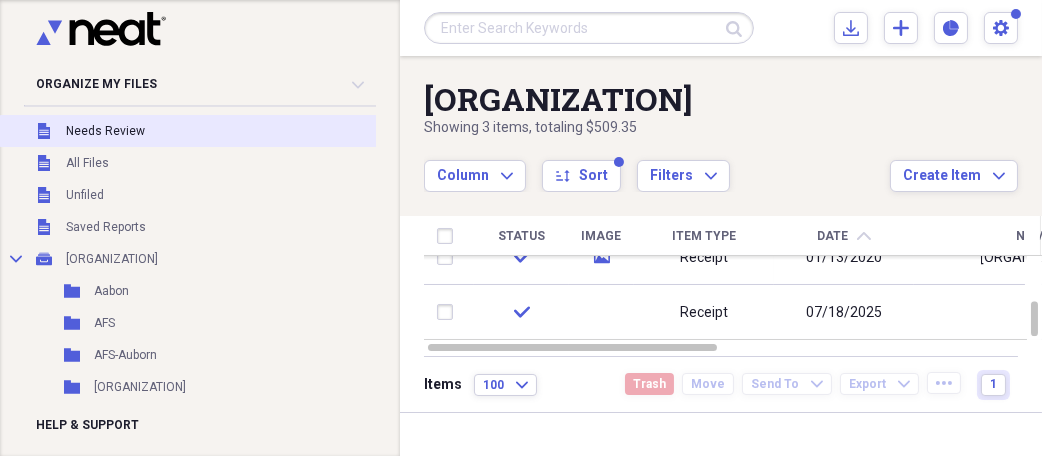 click on "Needs Review" at bounding box center (105, 131) 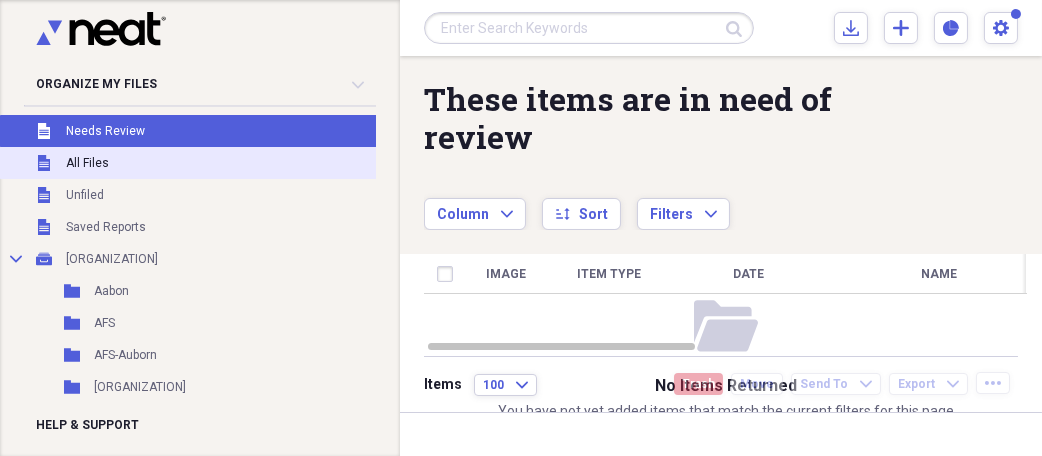 click on "All Files" at bounding box center (87, 163) 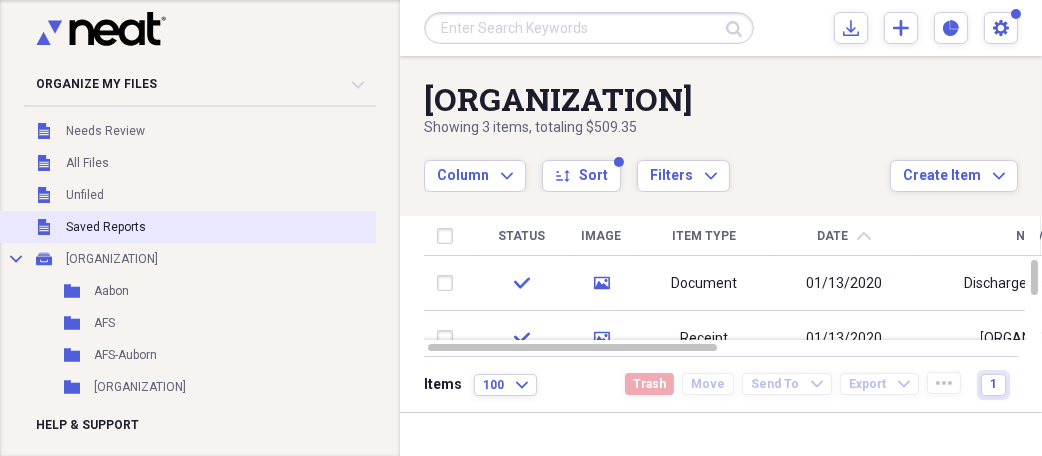 click on "Saved Reports" at bounding box center (106, 227) 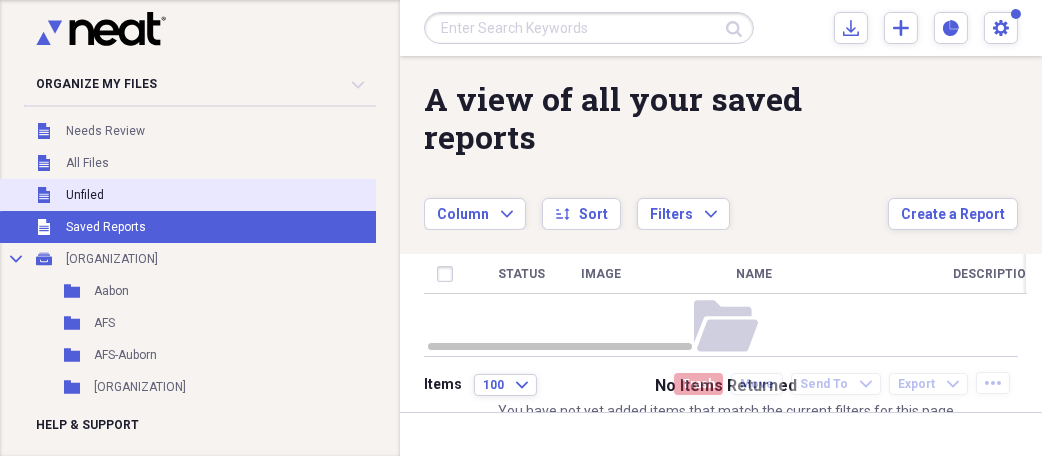 click on "Unfiled" at bounding box center (85, 195) 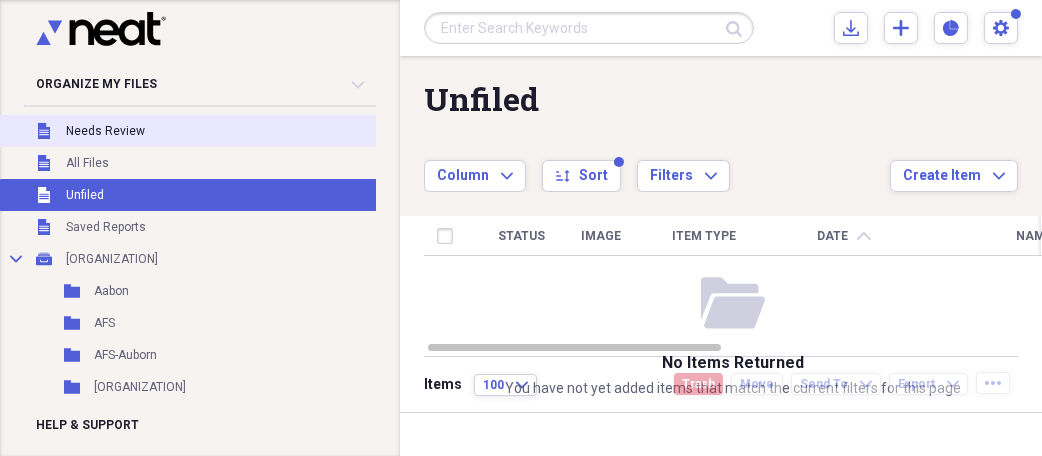 click on "Needs Review" at bounding box center (105, 131) 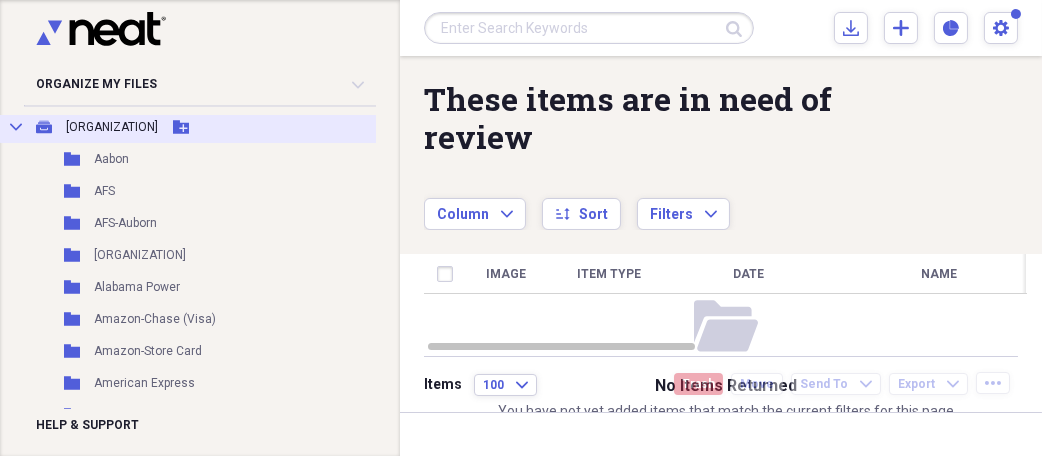 scroll, scrollTop: 133, scrollLeft: 0, axis: vertical 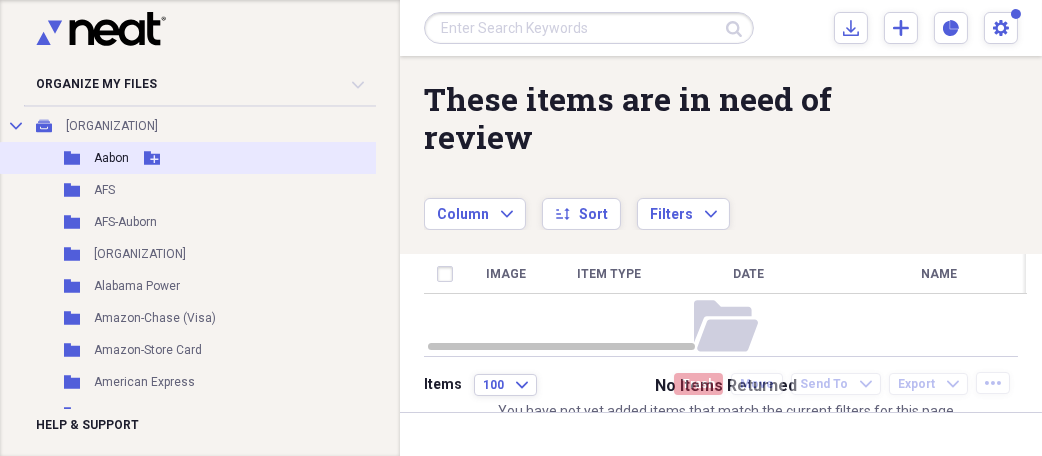 click on "Aabon" at bounding box center [111, 158] 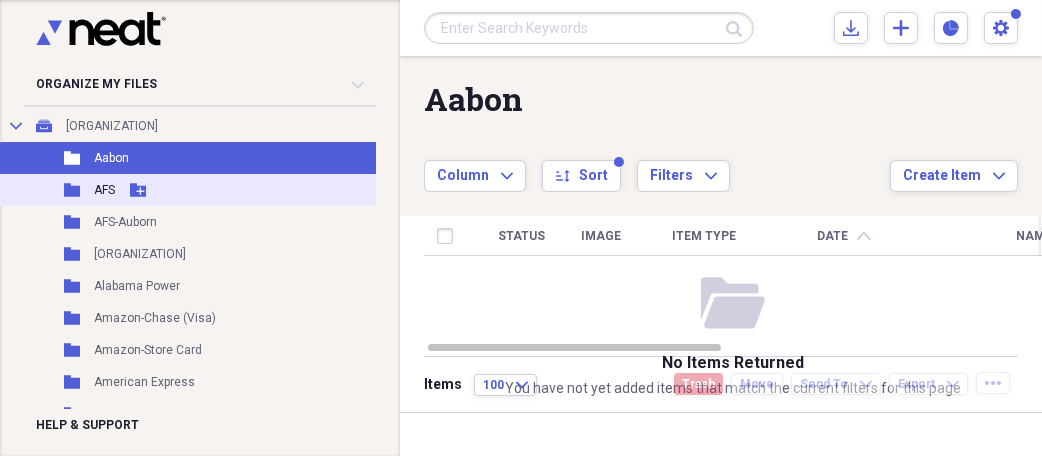 click on "AFS" at bounding box center (104, 190) 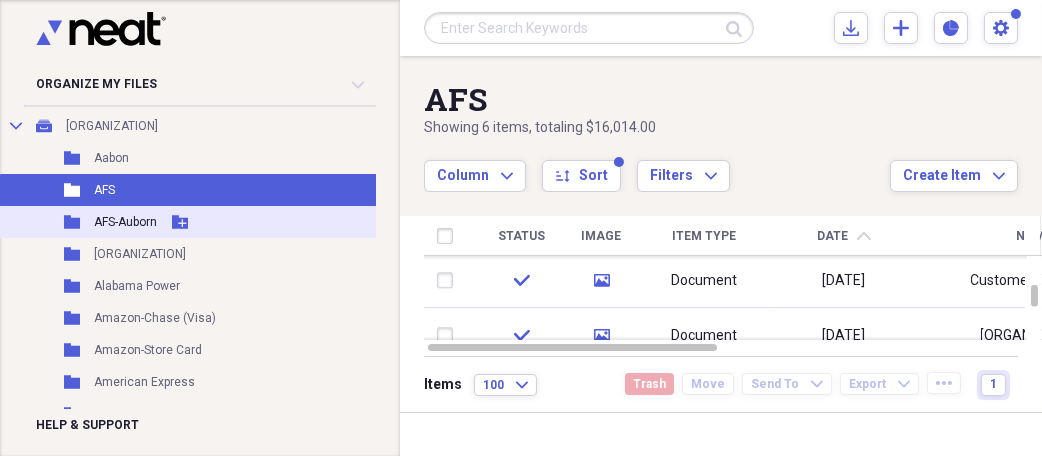 click on "AFS-Auborn" at bounding box center (125, 222) 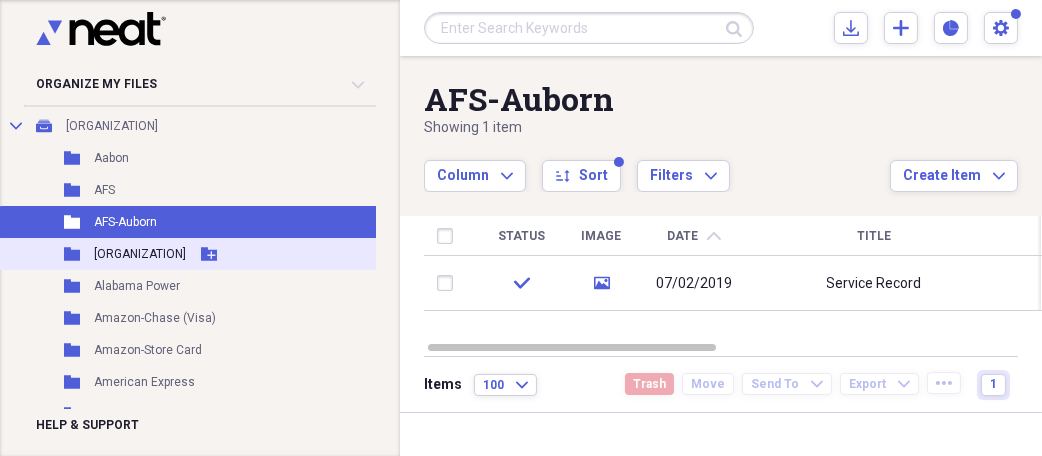 click on "Alabama Judicial Data Center" at bounding box center [140, 254] 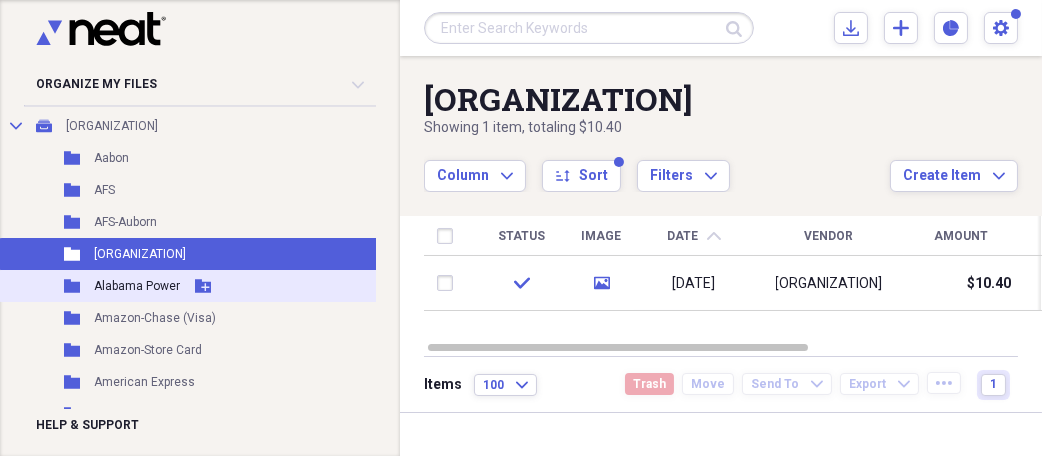 click on "Alabama Power" at bounding box center (137, 286) 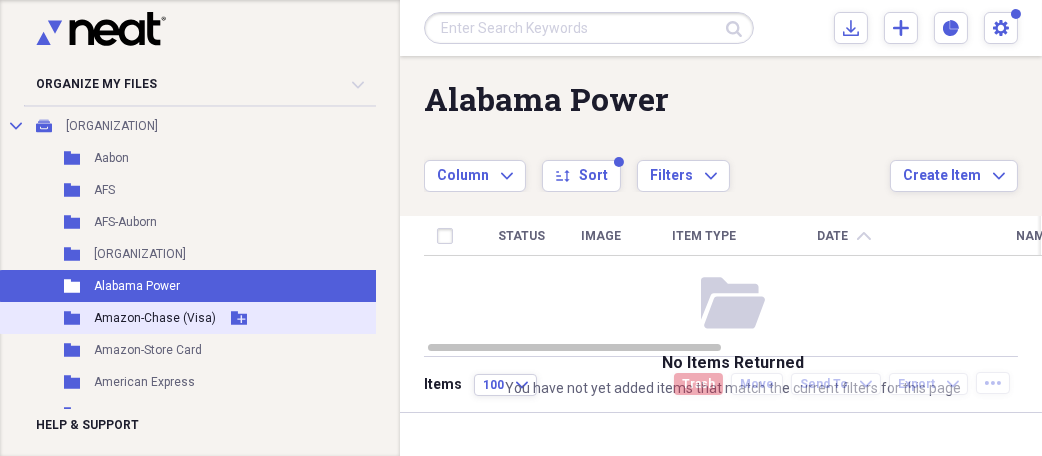click on "Amazon-Chase (Visa)" at bounding box center [155, 318] 